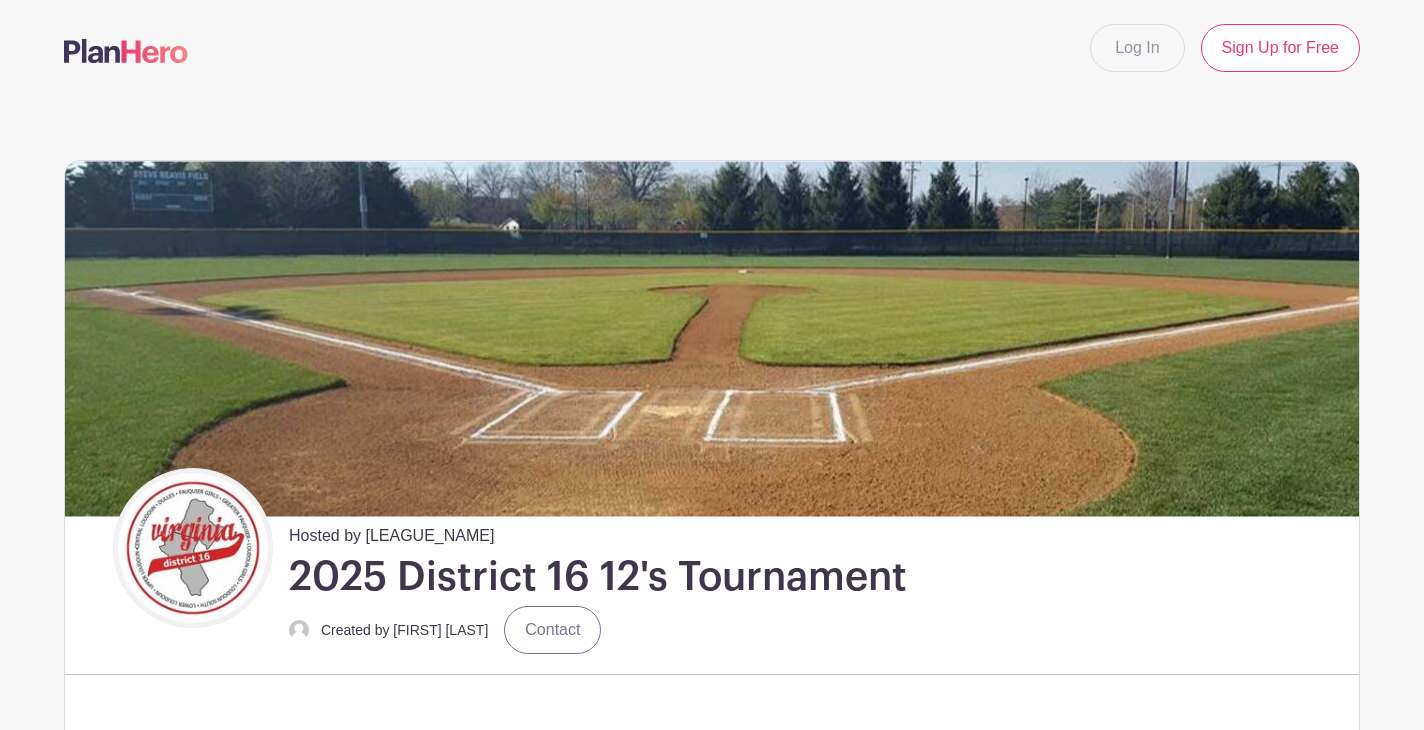 scroll, scrollTop: 0, scrollLeft: 0, axis: both 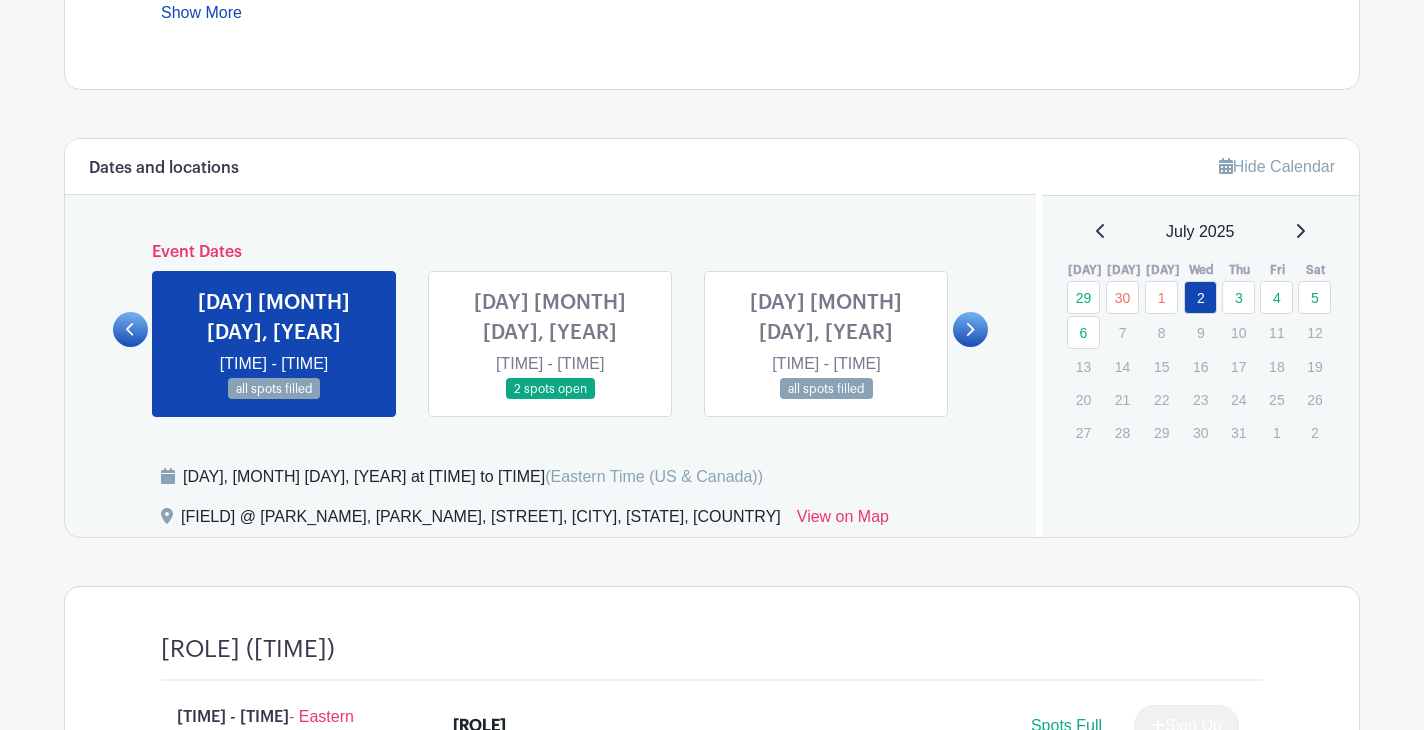 click at bounding box center (971, 329) 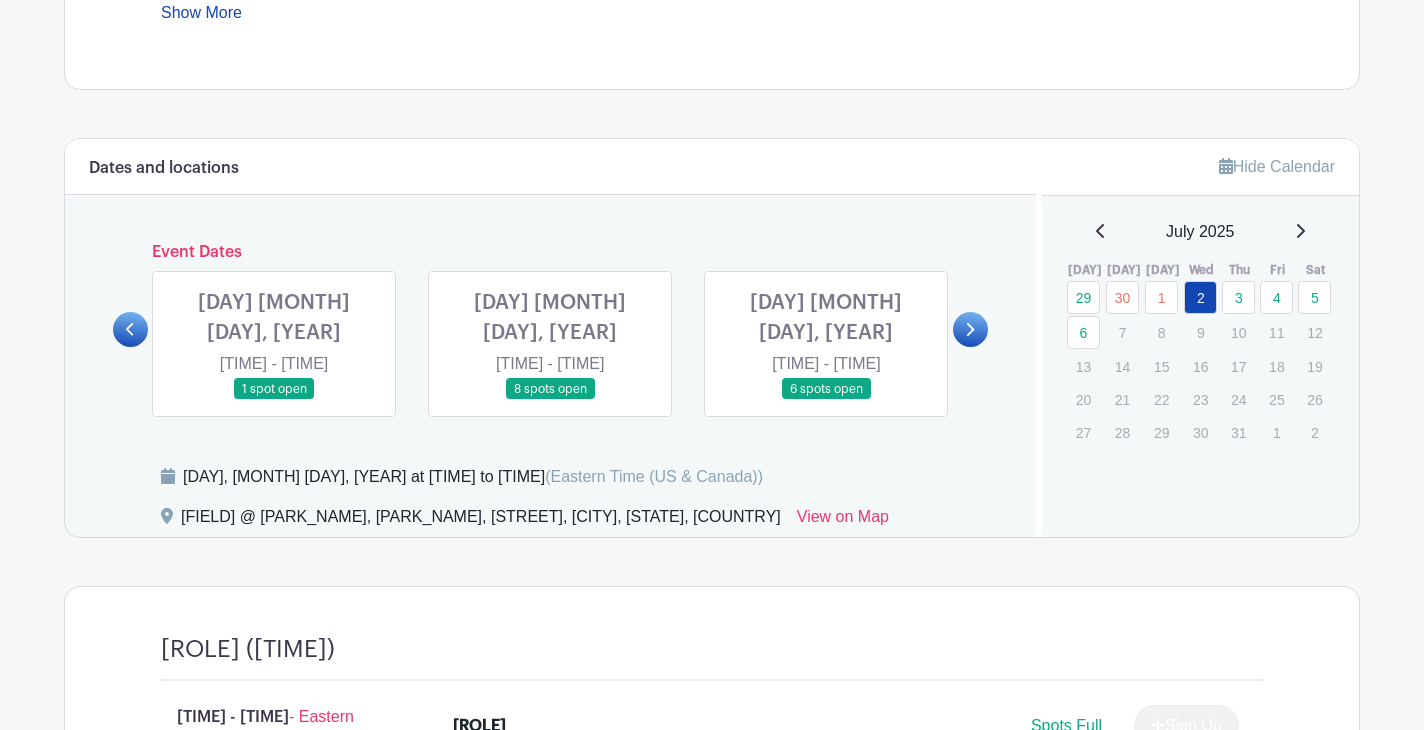 click at bounding box center [969, 329] 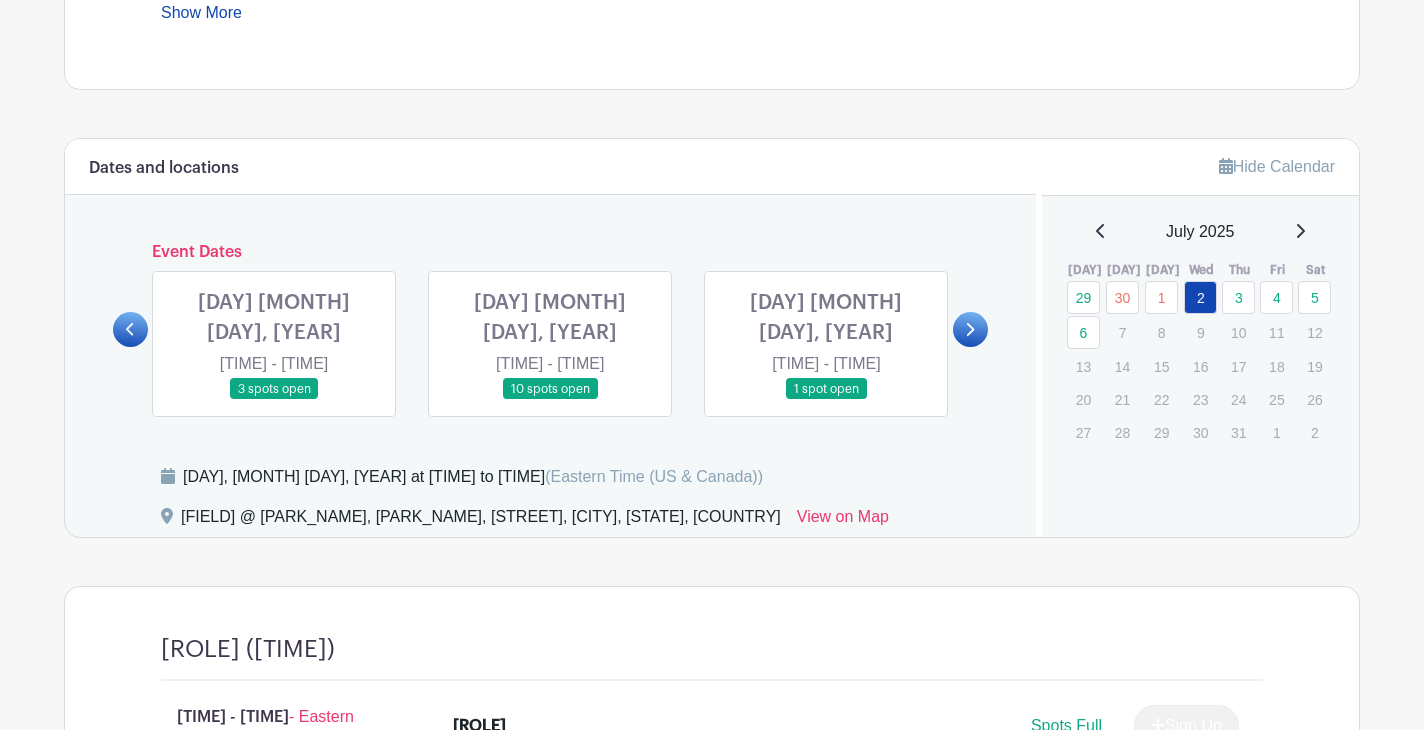 click at bounding box center (969, 329) 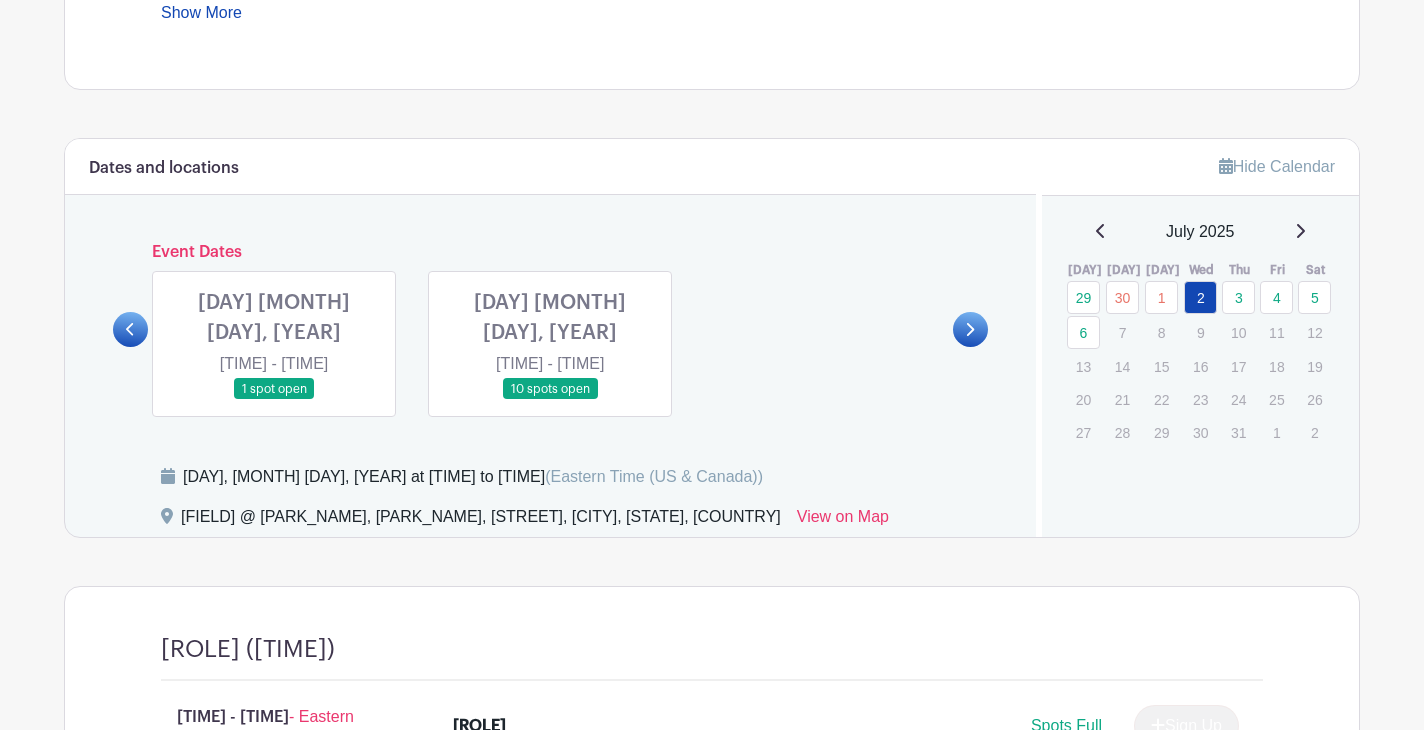 click at bounding box center [550, 400] 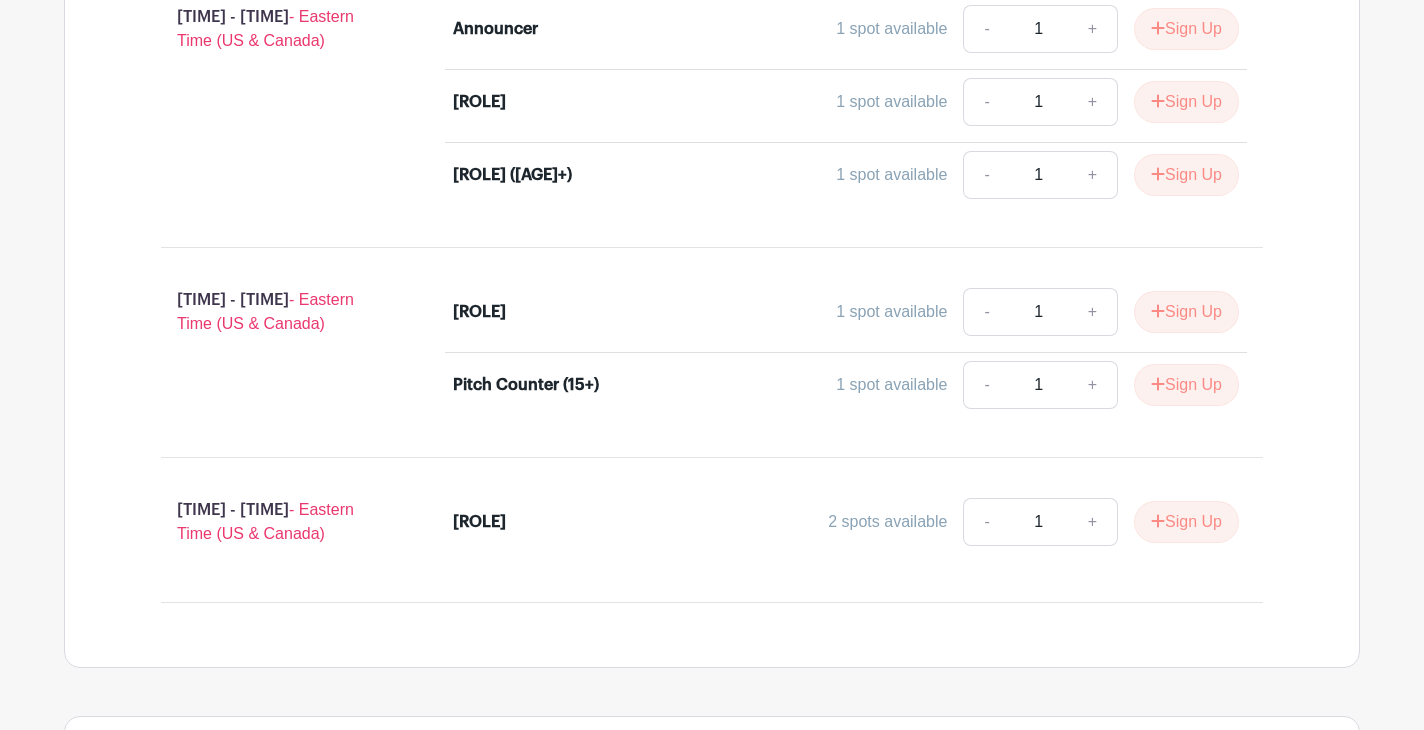 scroll, scrollTop: 2178, scrollLeft: 0, axis: vertical 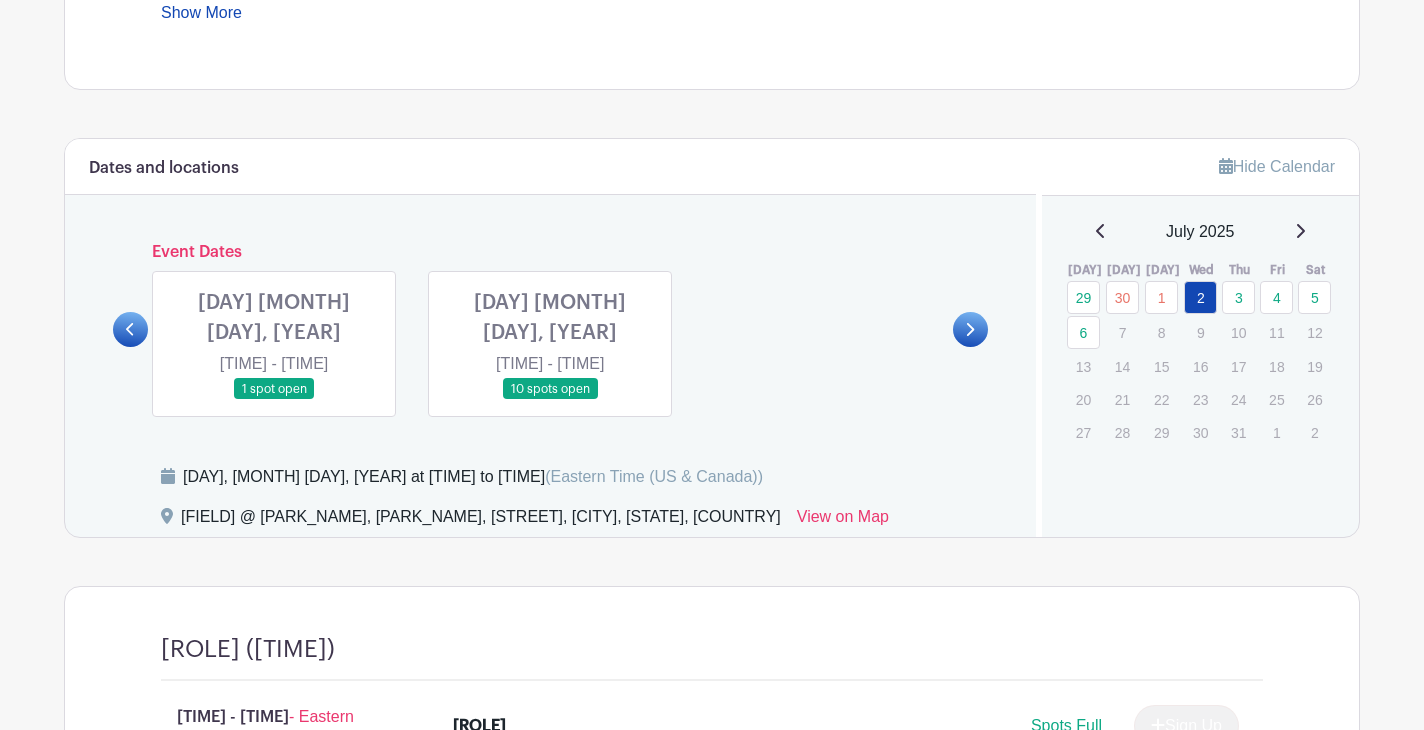 click at bounding box center (274, 400) 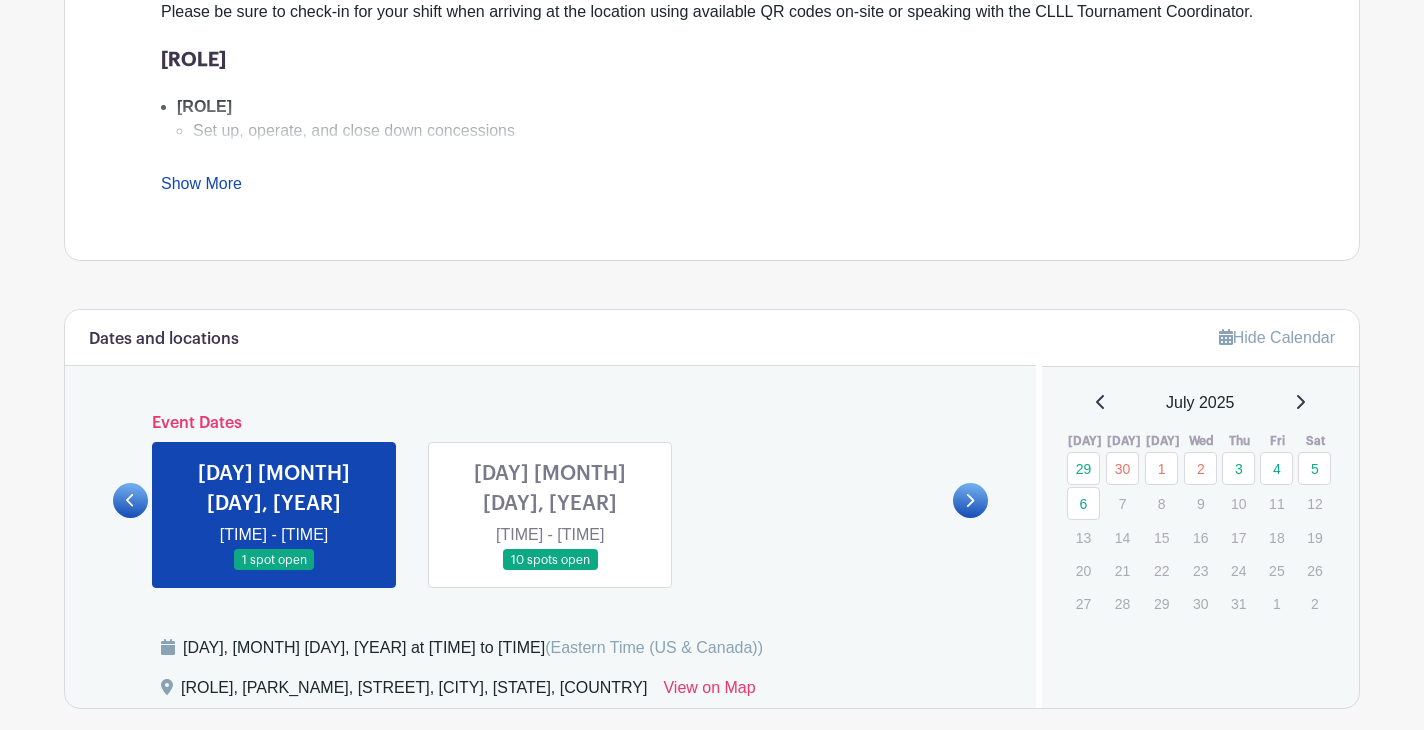 scroll, scrollTop: 1024, scrollLeft: 0, axis: vertical 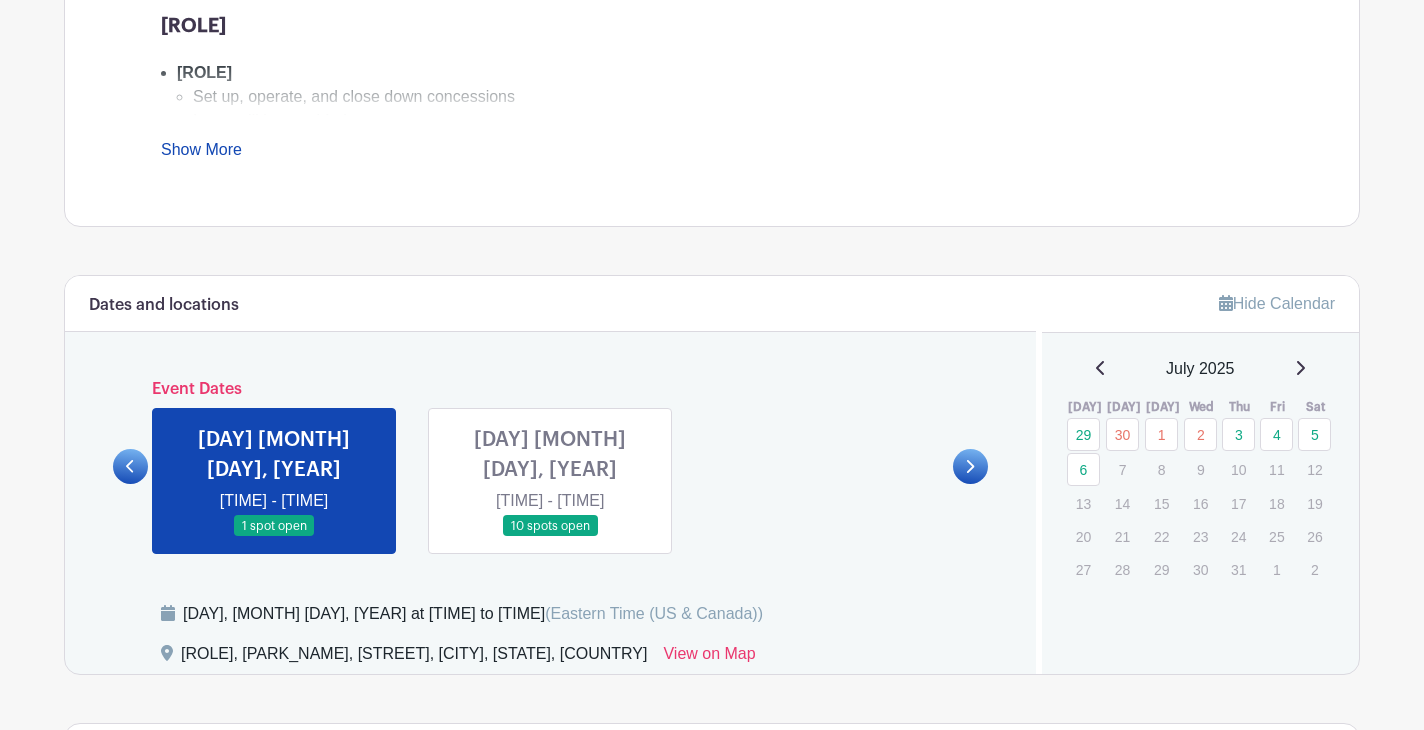 click at bounding box center [130, 466] 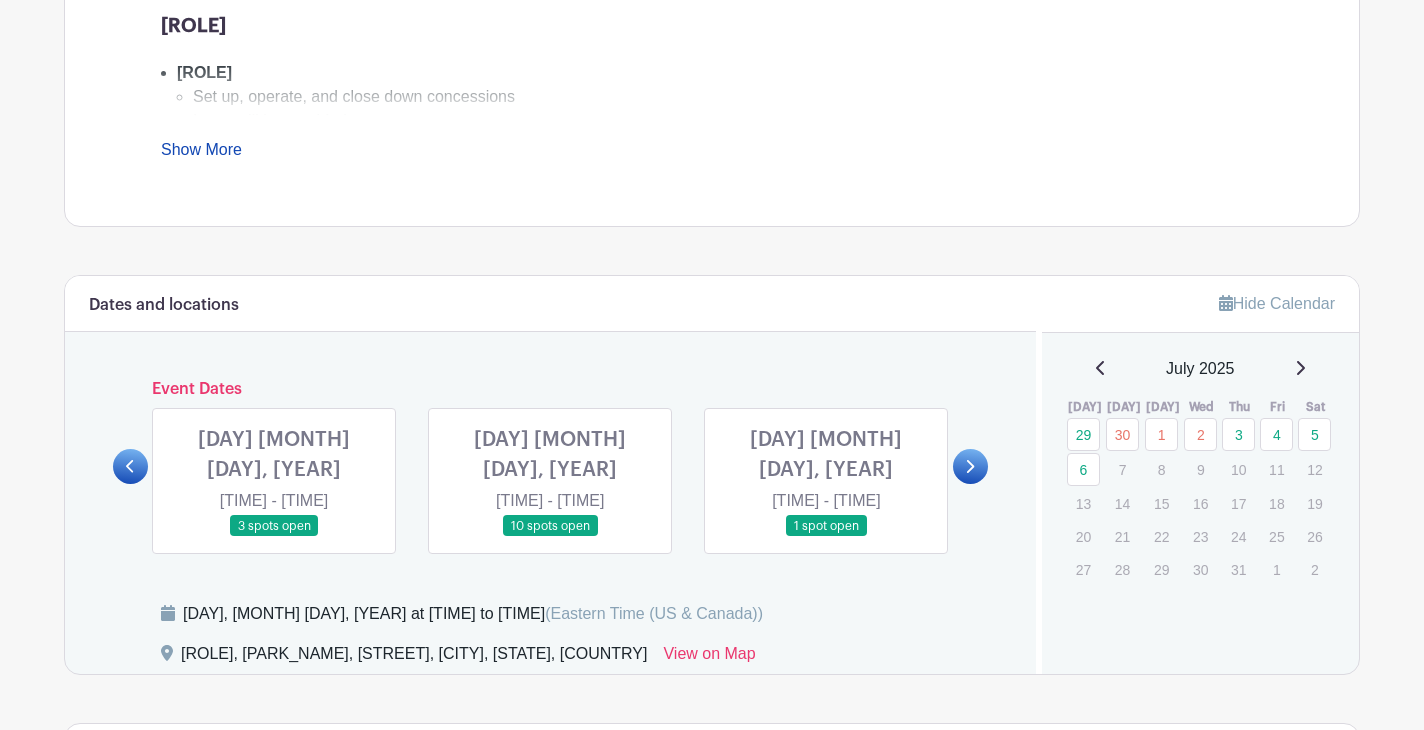 click at bounding box center [826, 537] 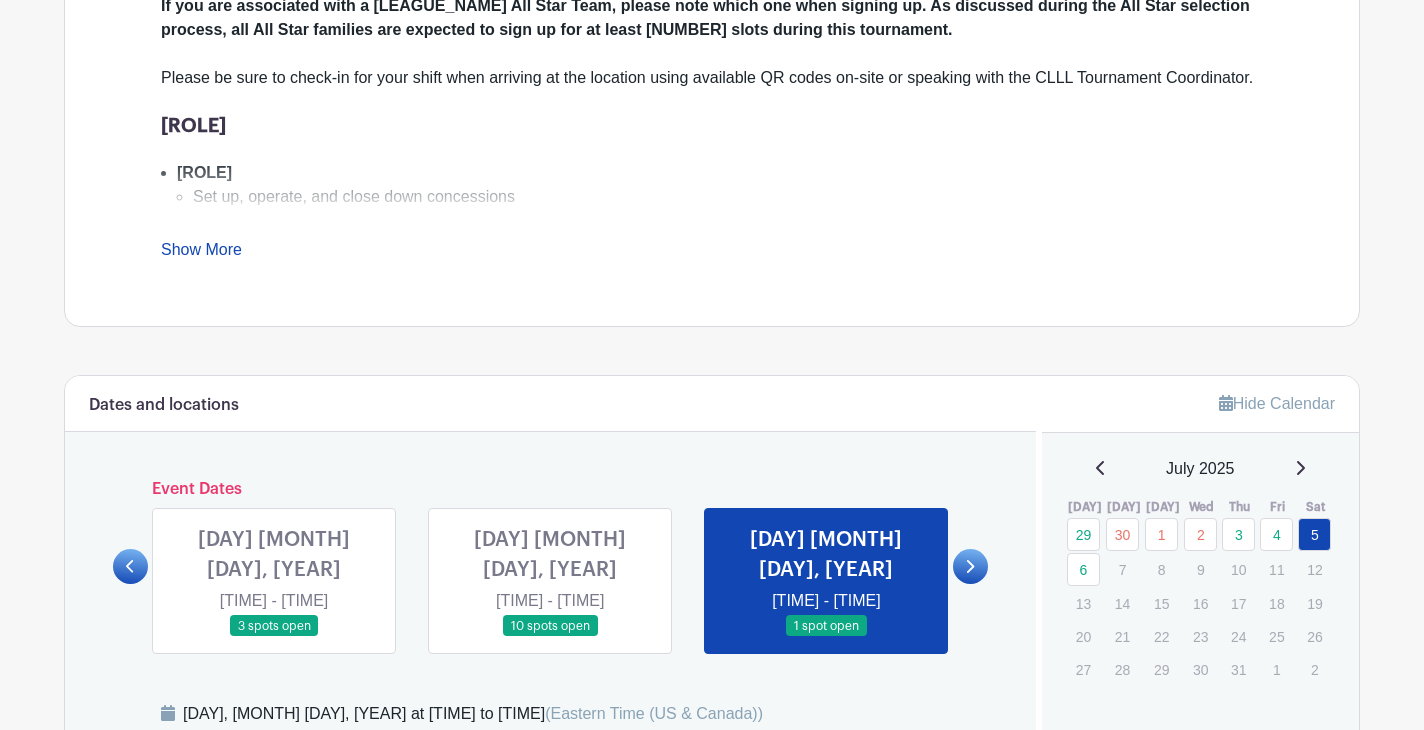 scroll, scrollTop: 919, scrollLeft: 0, axis: vertical 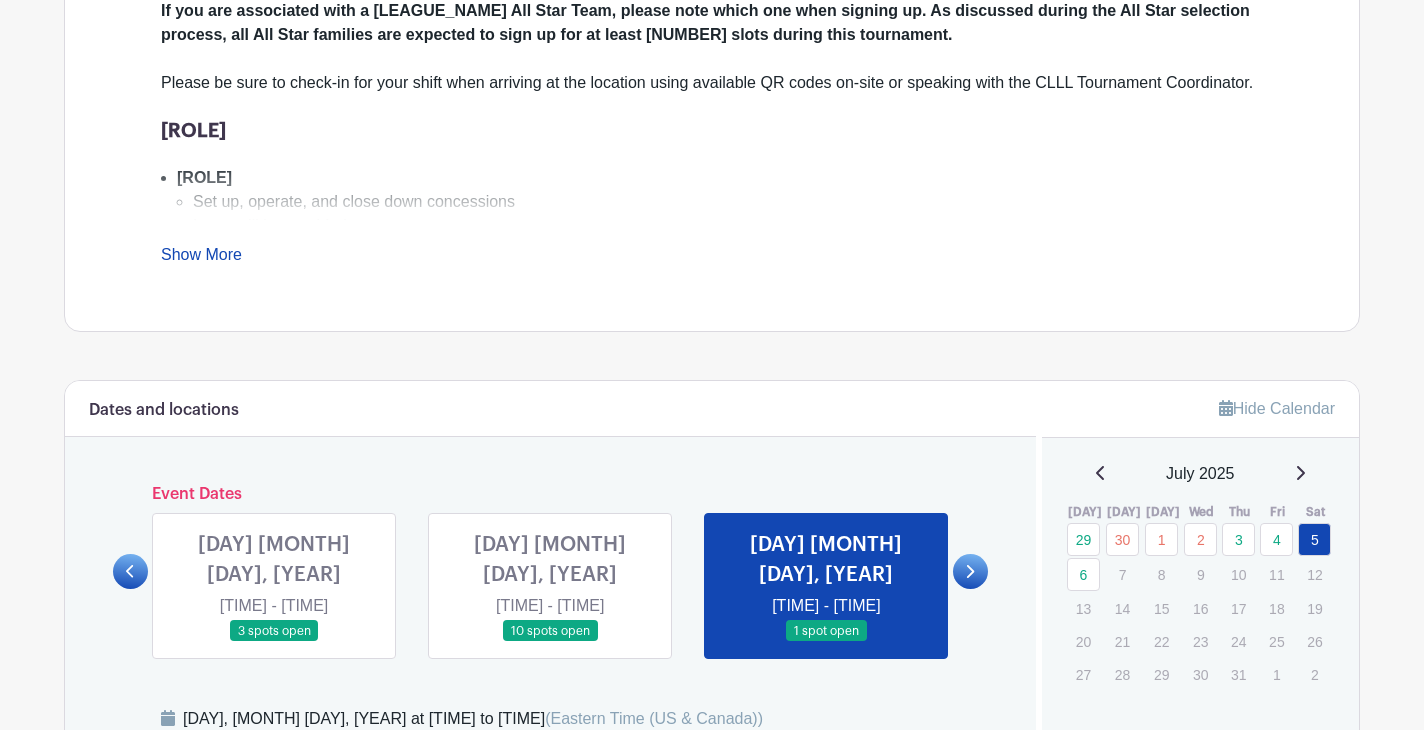 click at bounding box center (550, 642) 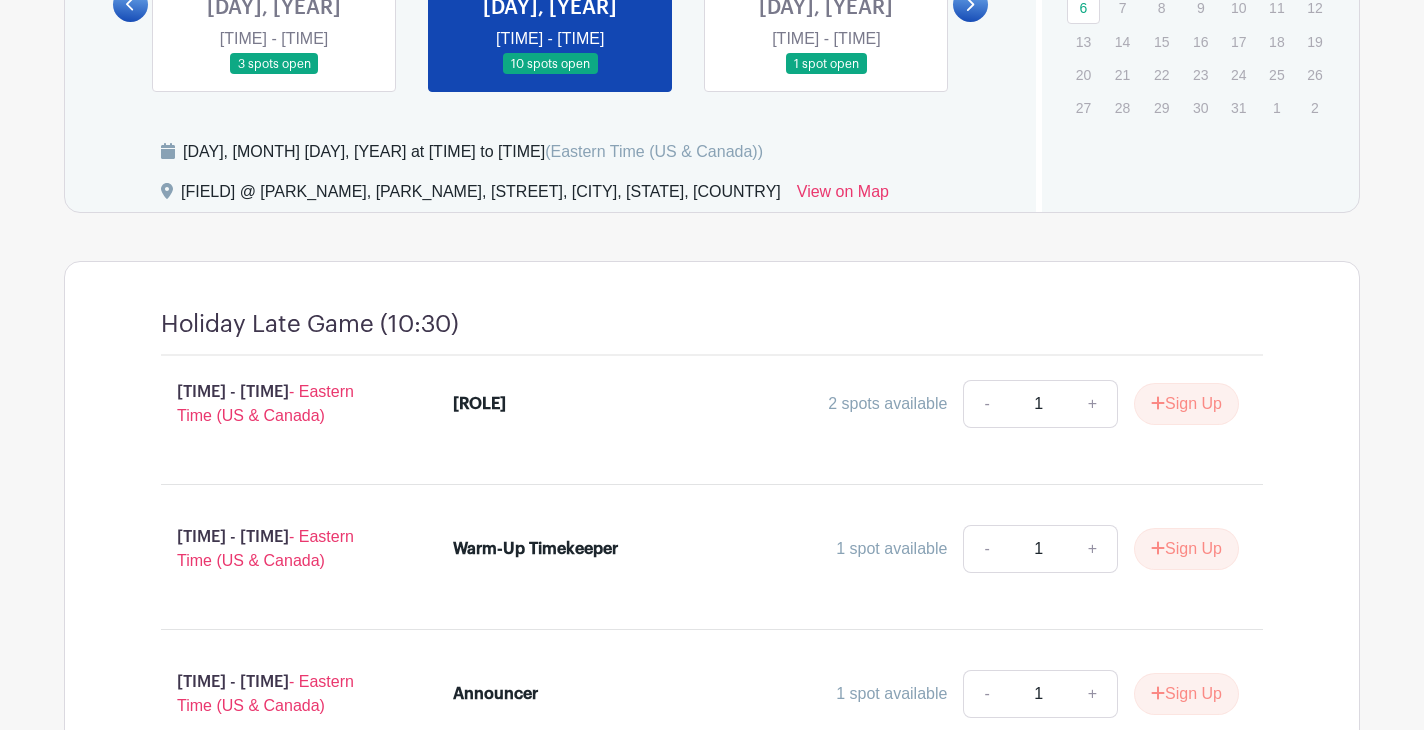scroll, scrollTop: 1460, scrollLeft: 0, axis: vertical 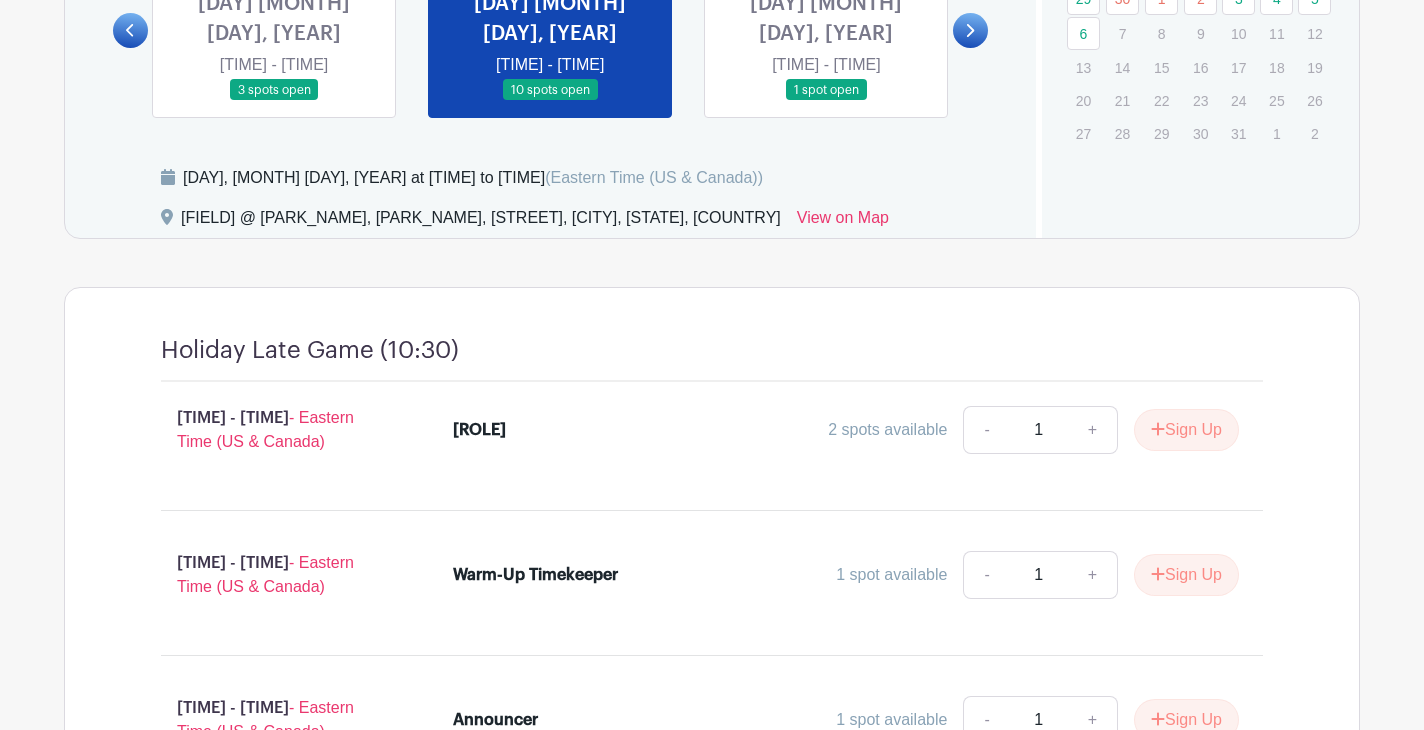 click on "- Eastern Time (US & Canada)" at bounding box center [265, 429] 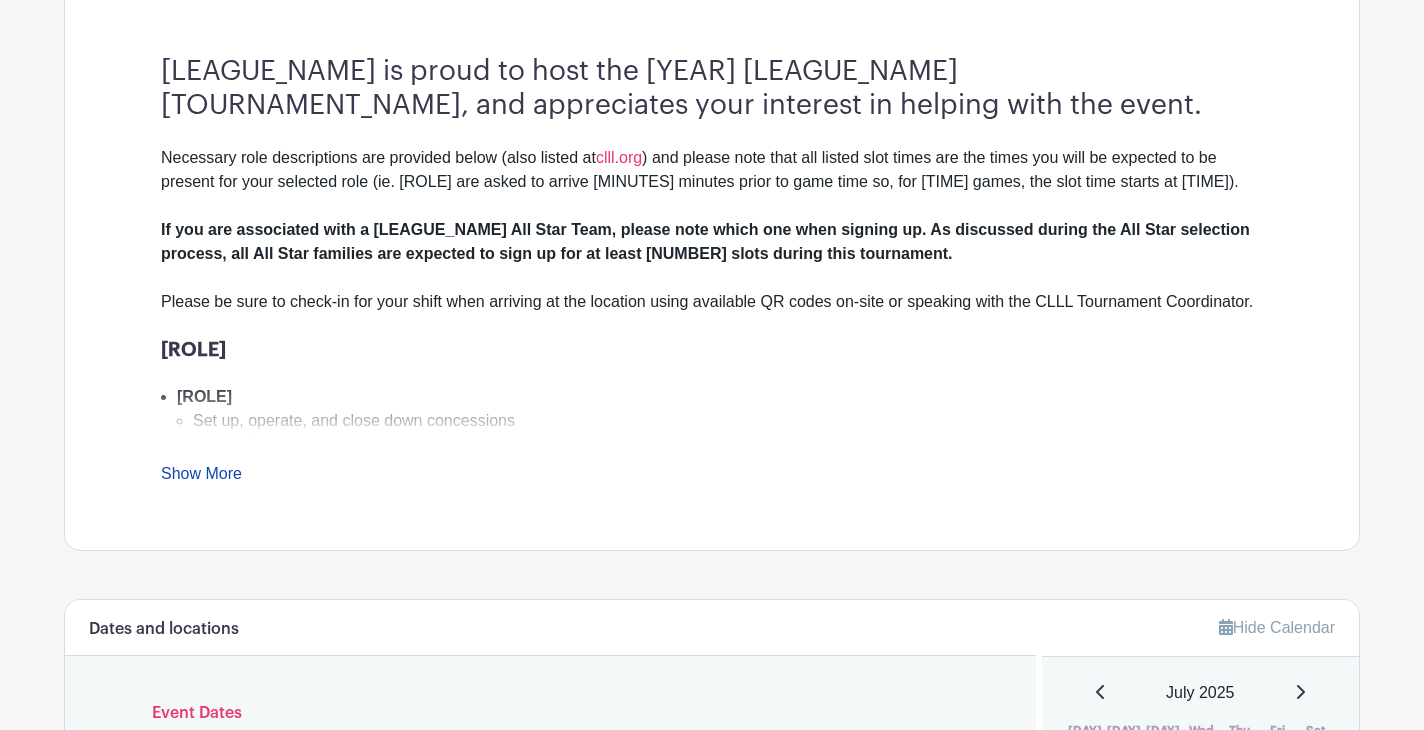 scroll, scrollTop: 699, scrollLeft: 0, axis: vertical 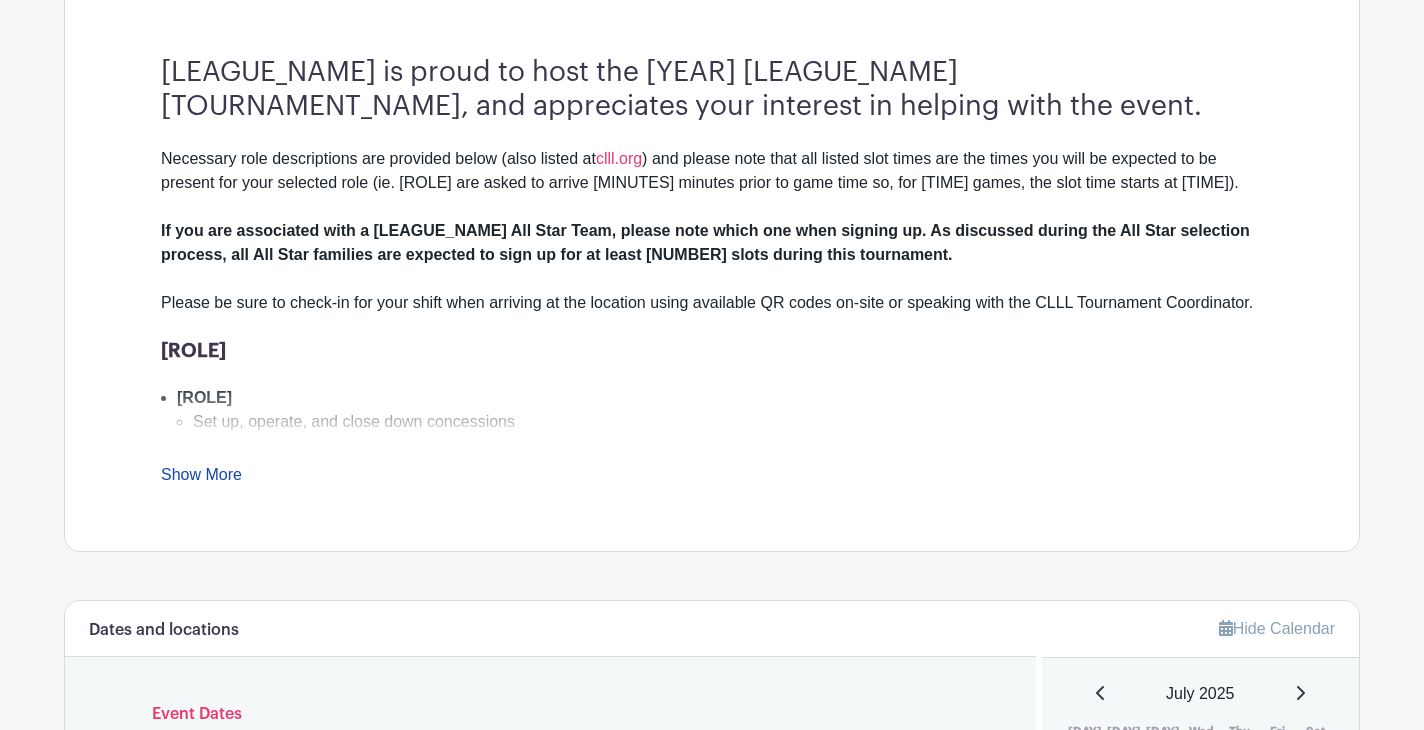 click on "Show More" at bounding box center [201, 478] 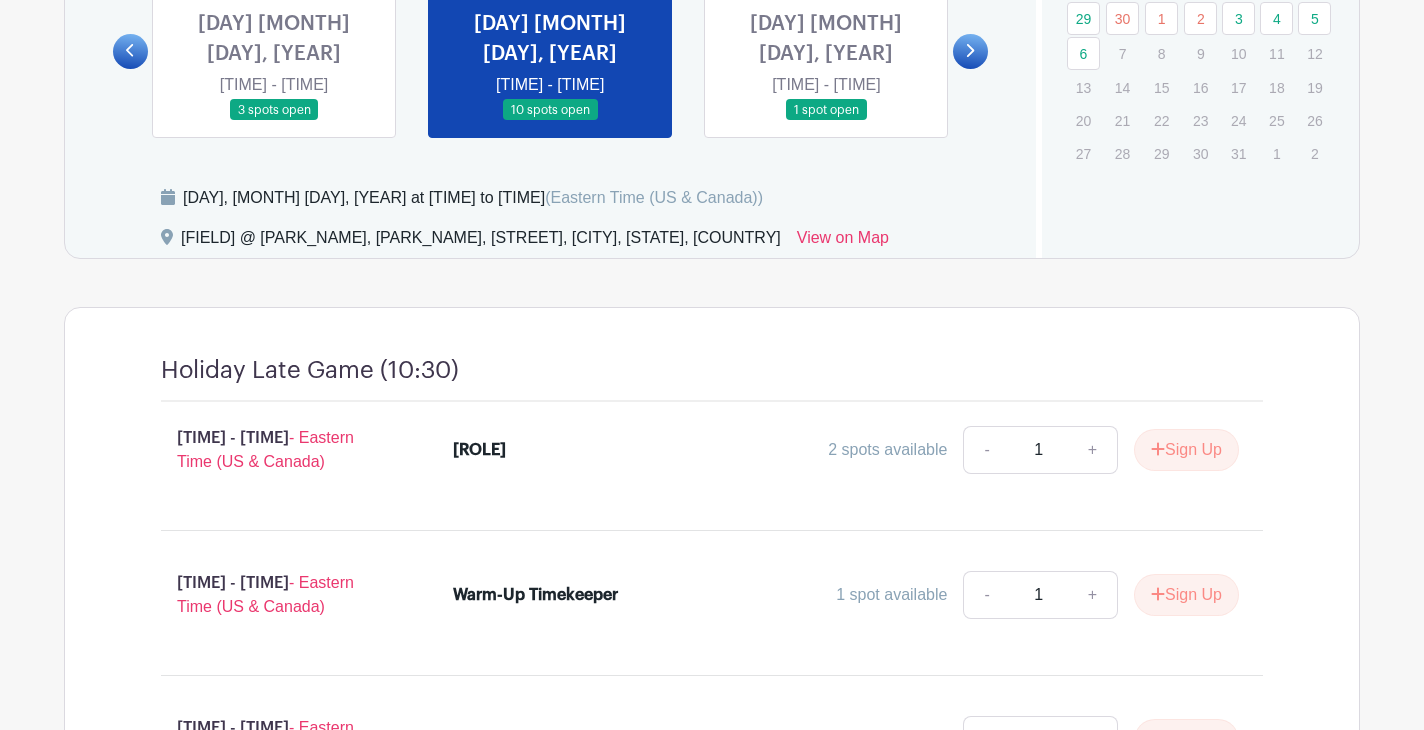 scroll, scrollTop: 2217, scrollLeft: 0, axis: vertical 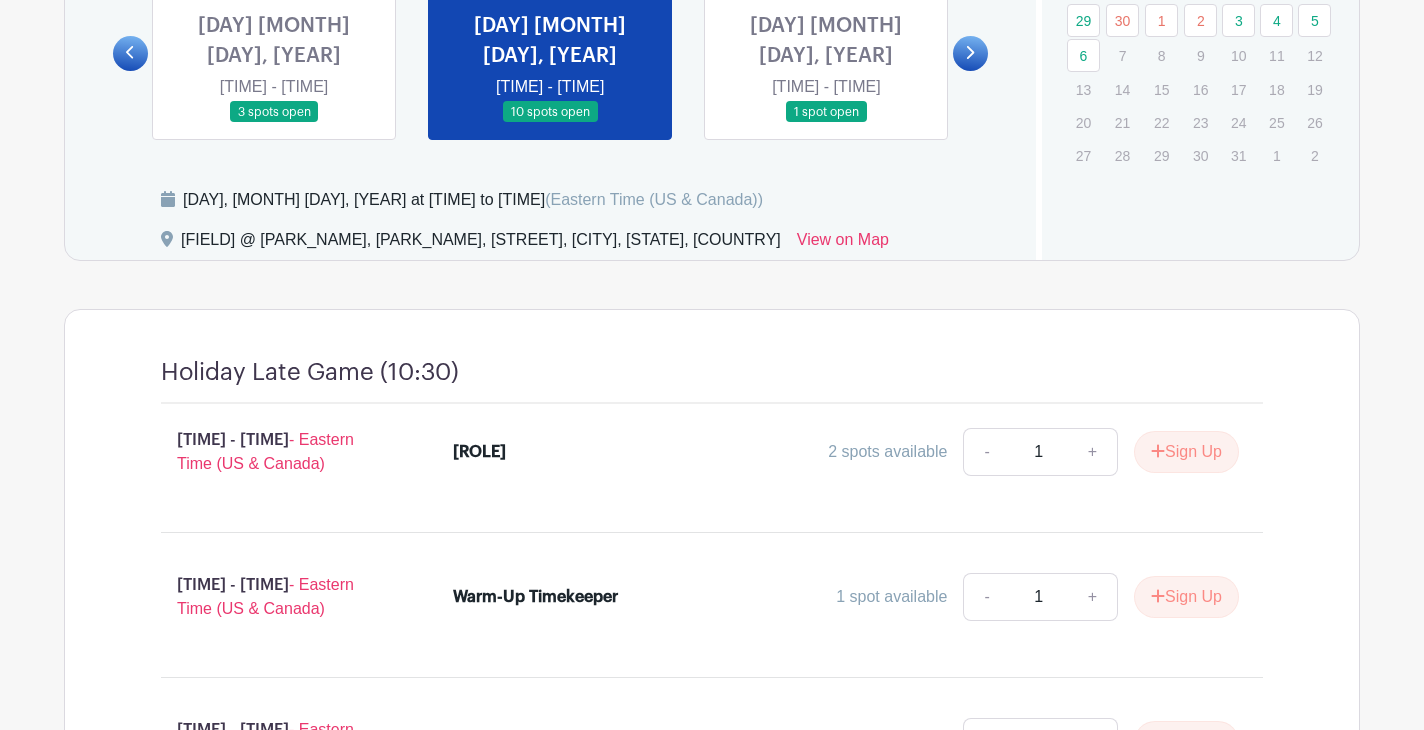 click at bounding box center (274, 123) 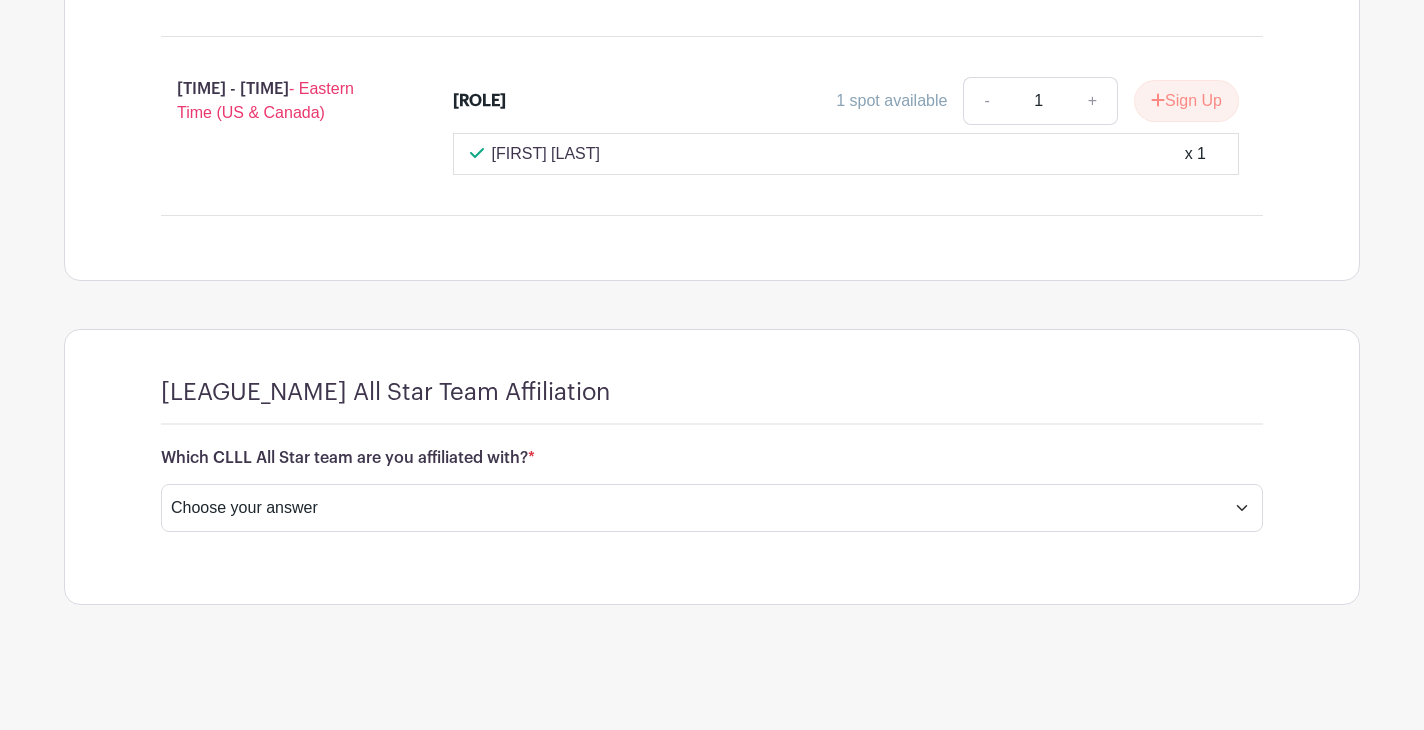 scroll, scrollTop: 3581, scrollLeft: 0, axis: vertical 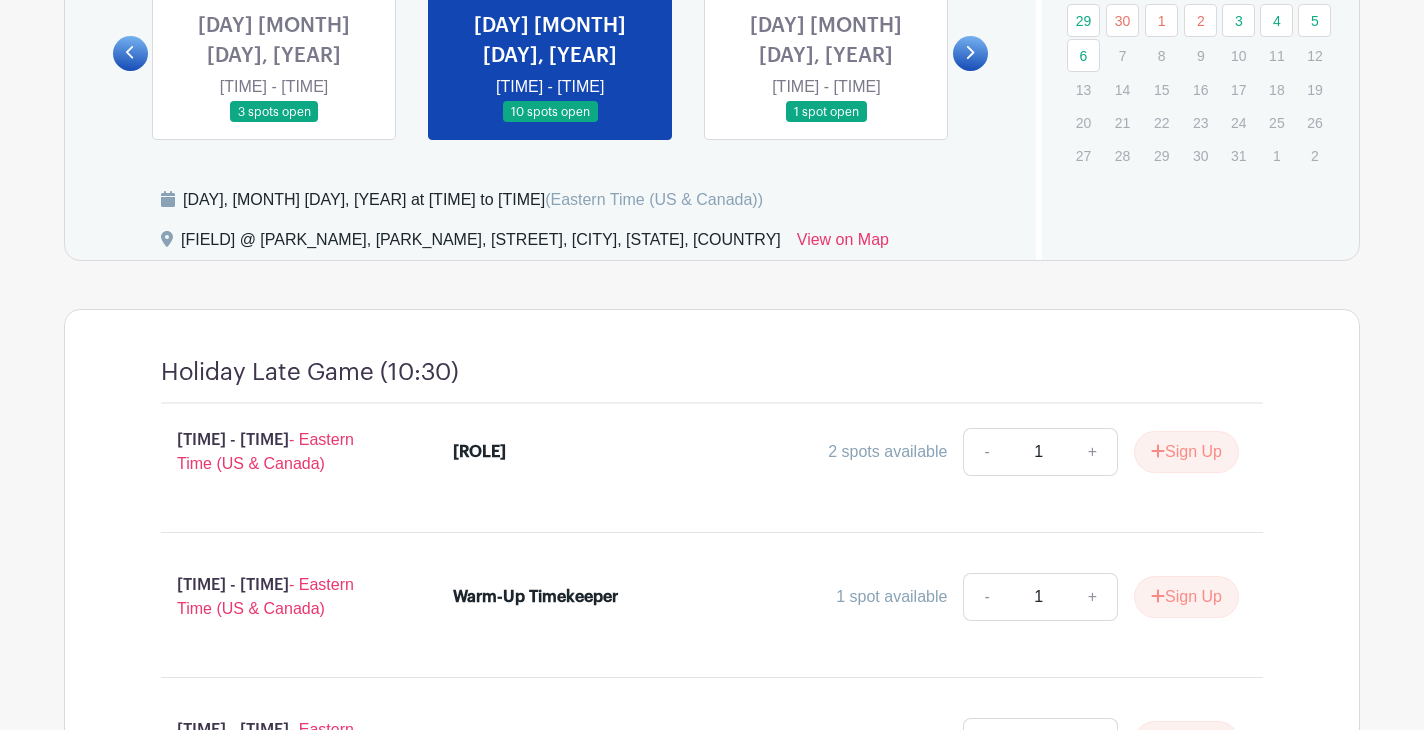 click at bounding box center (274, 123) 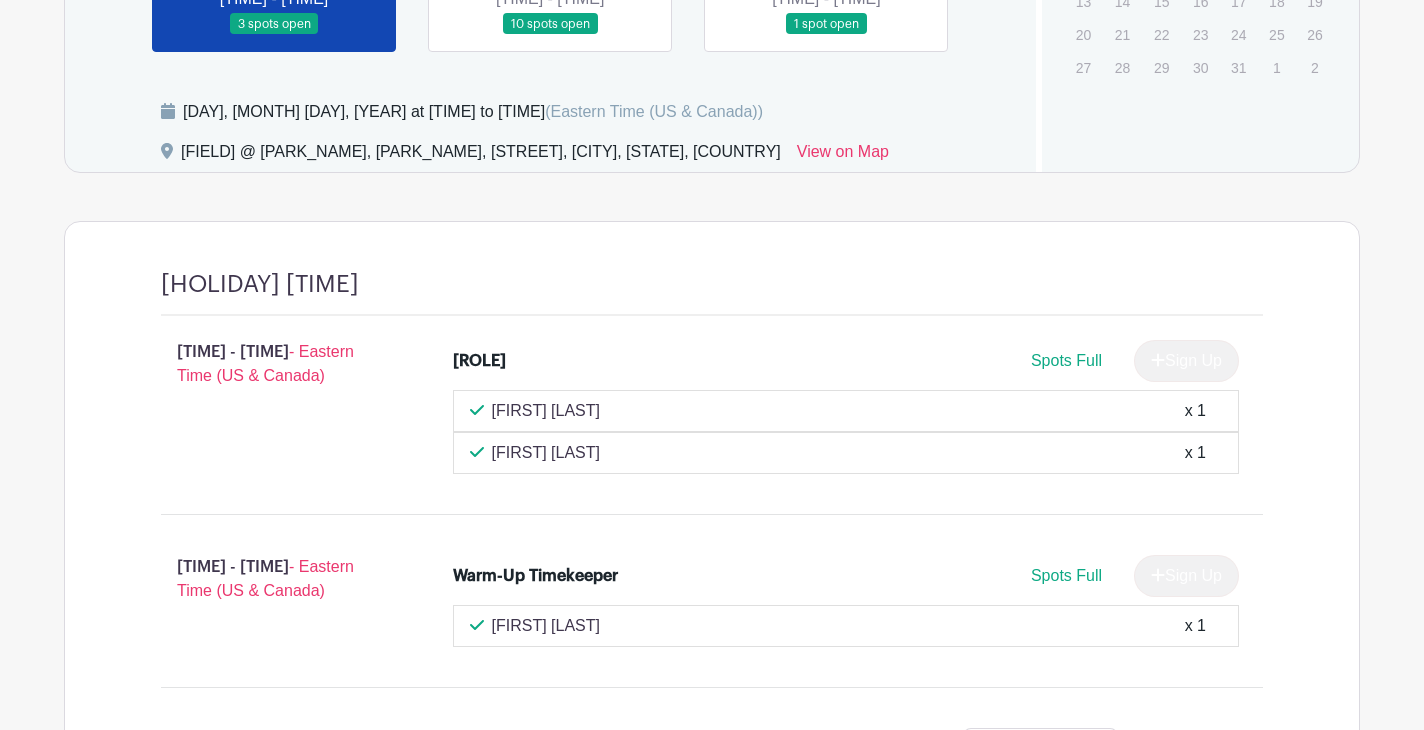 scroll, scrollTop: 2272, scrollLeft: 0, axis: vertical 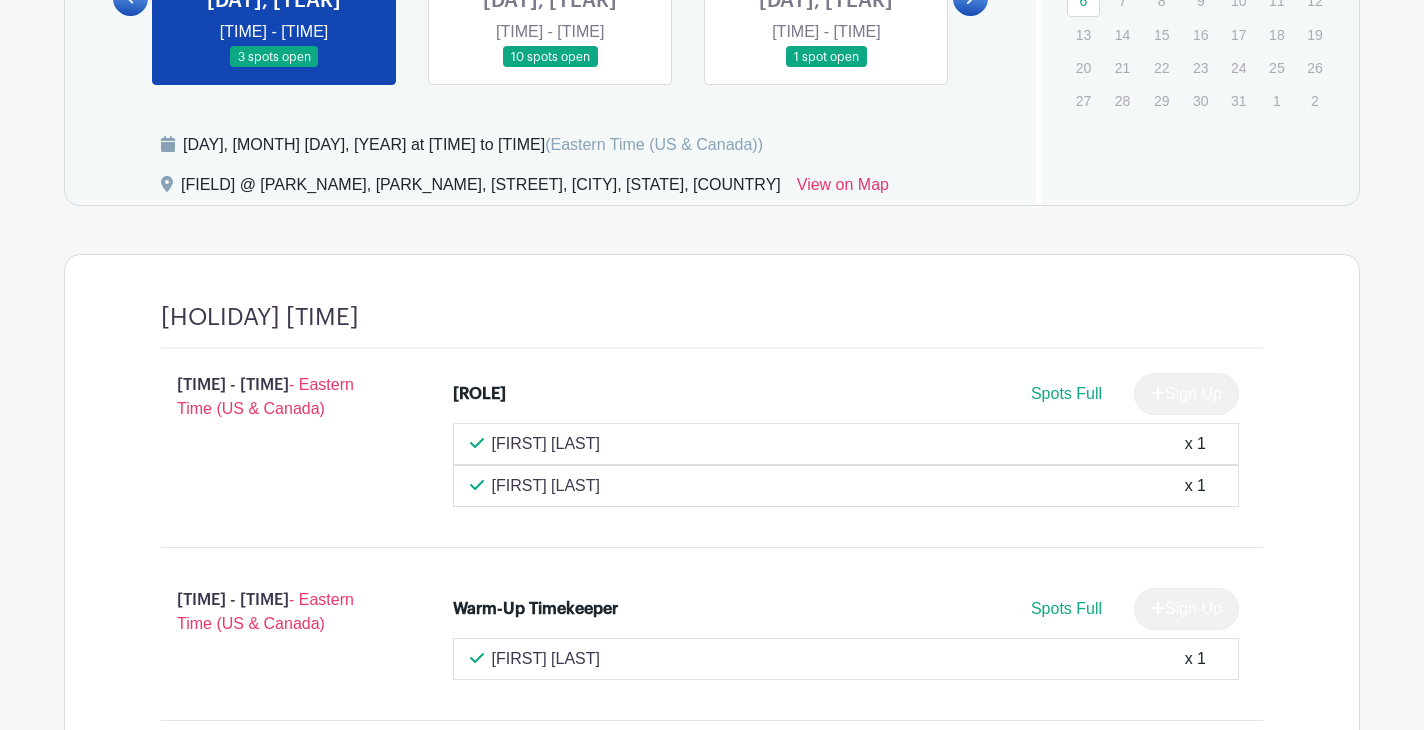 click at bounding box center [130, -2] 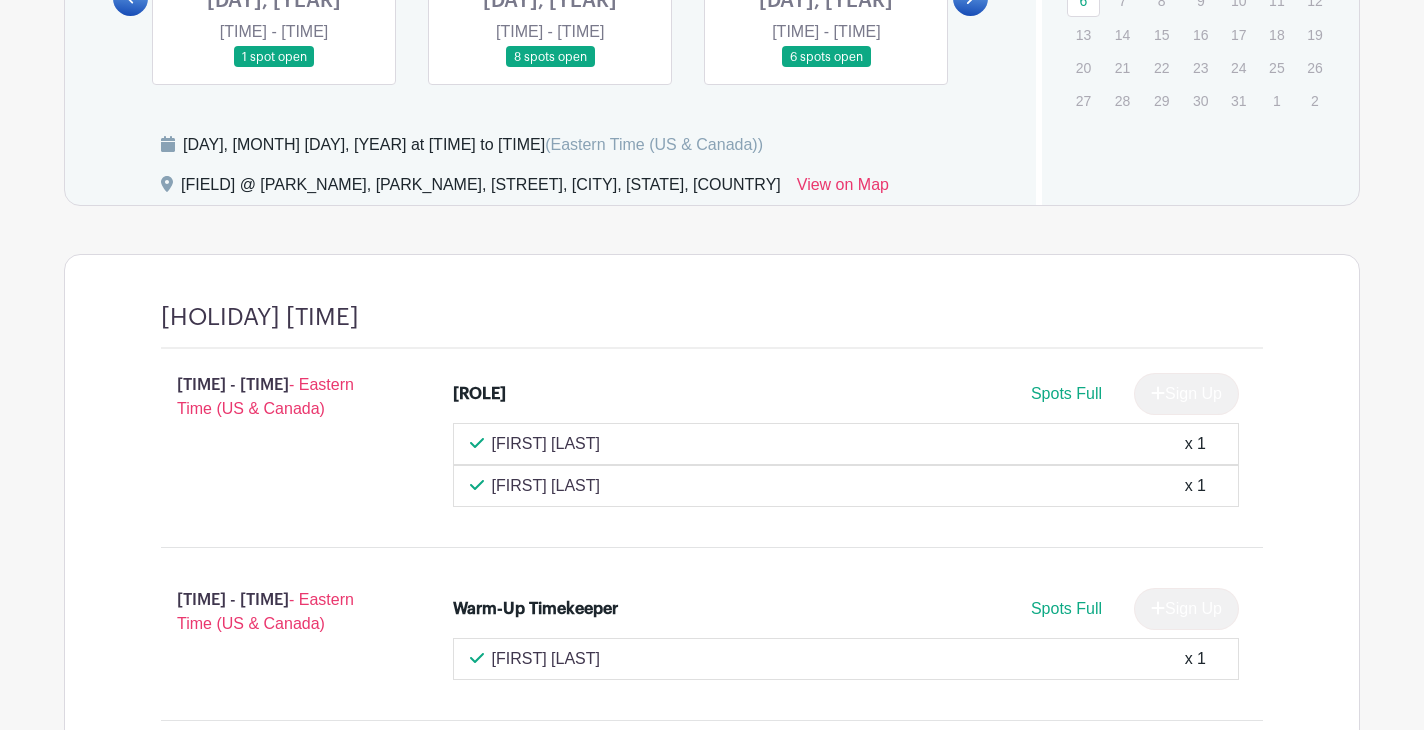 click at bounding box center [826, 68] 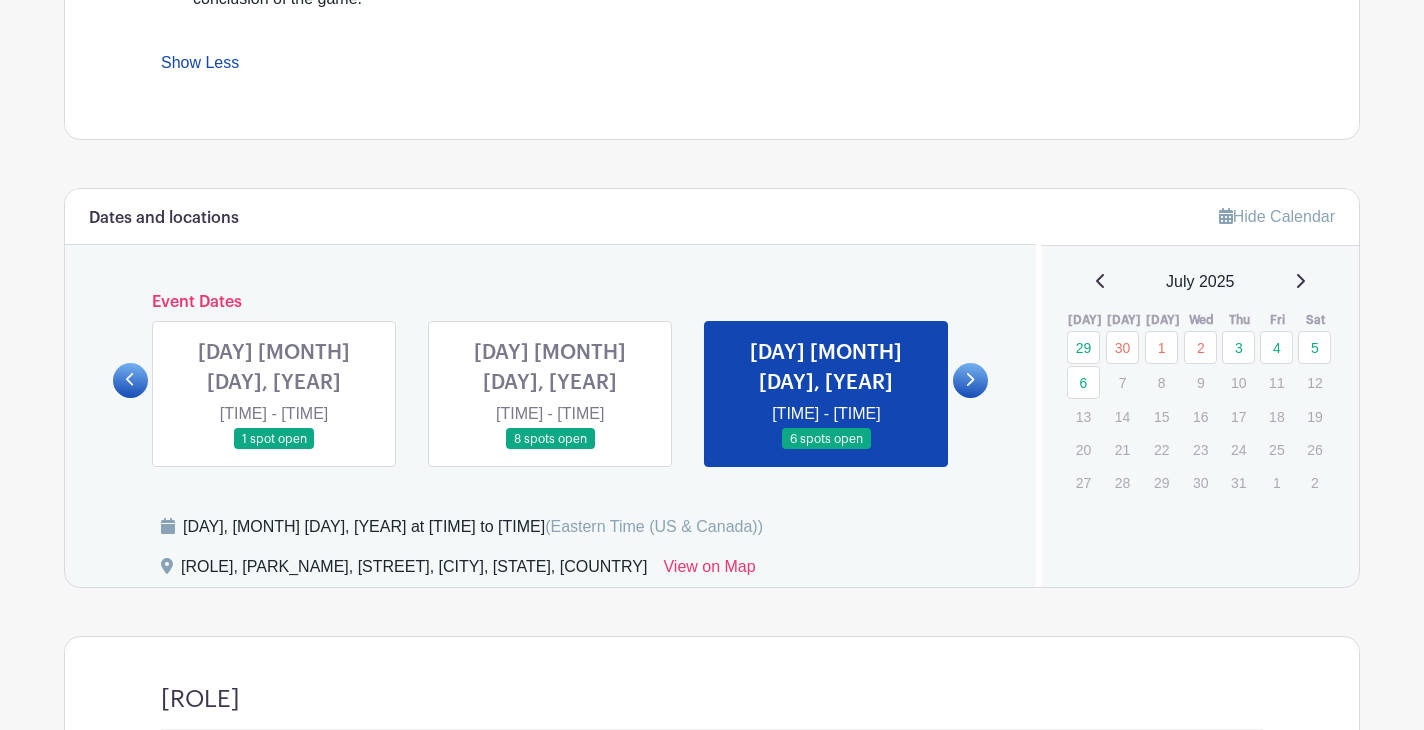 scroll, scrollTop: 1895, scrollLeft: 0, axis: vertical 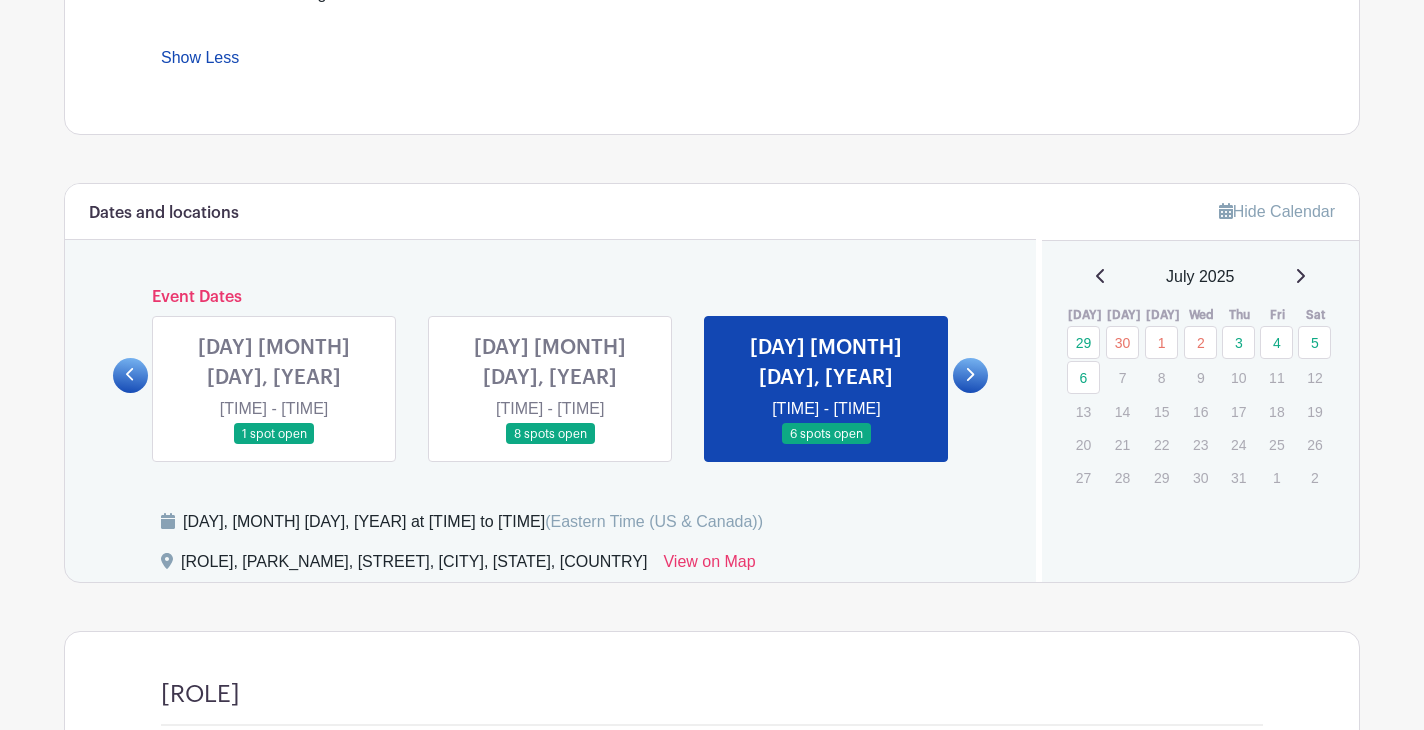 click at bounding box center [550, 445] 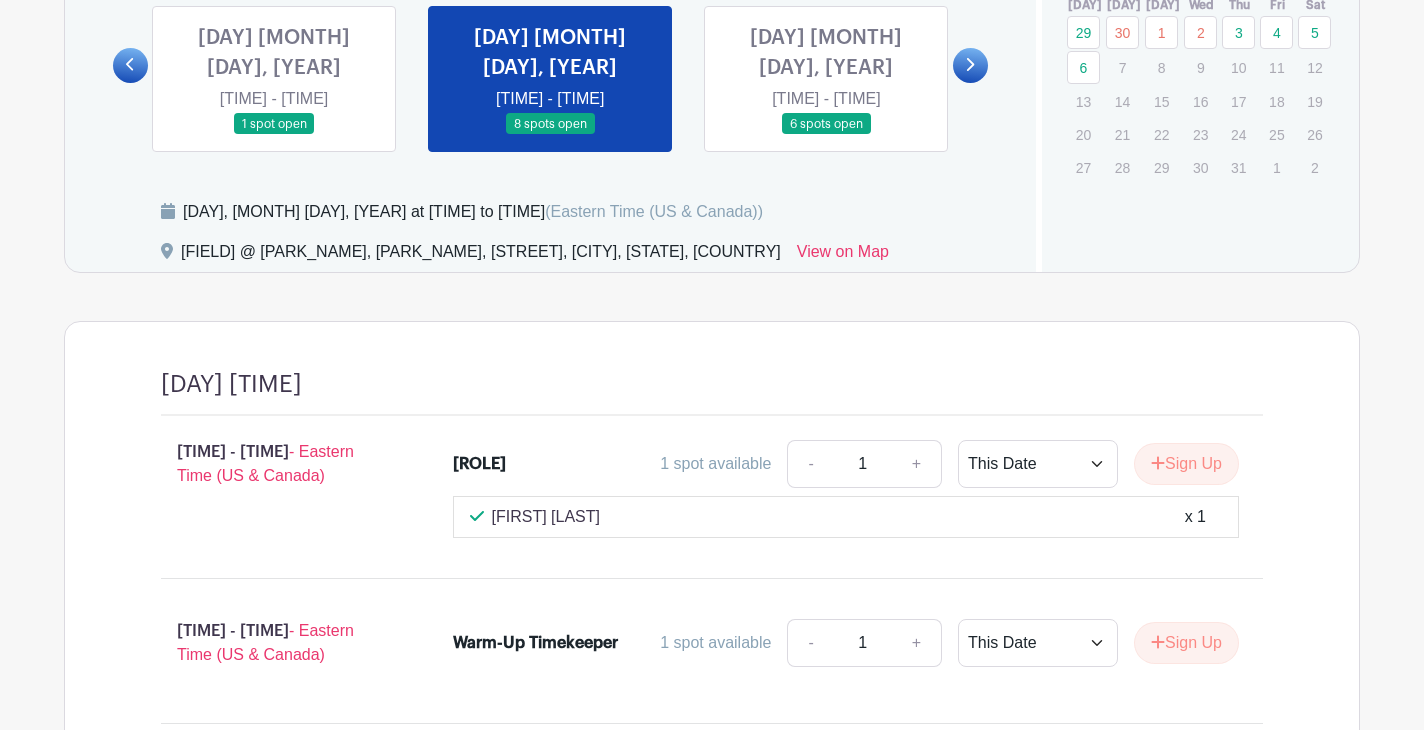 scroll, scrollTop: 2198, scrollLeft: 0, axis: vertical 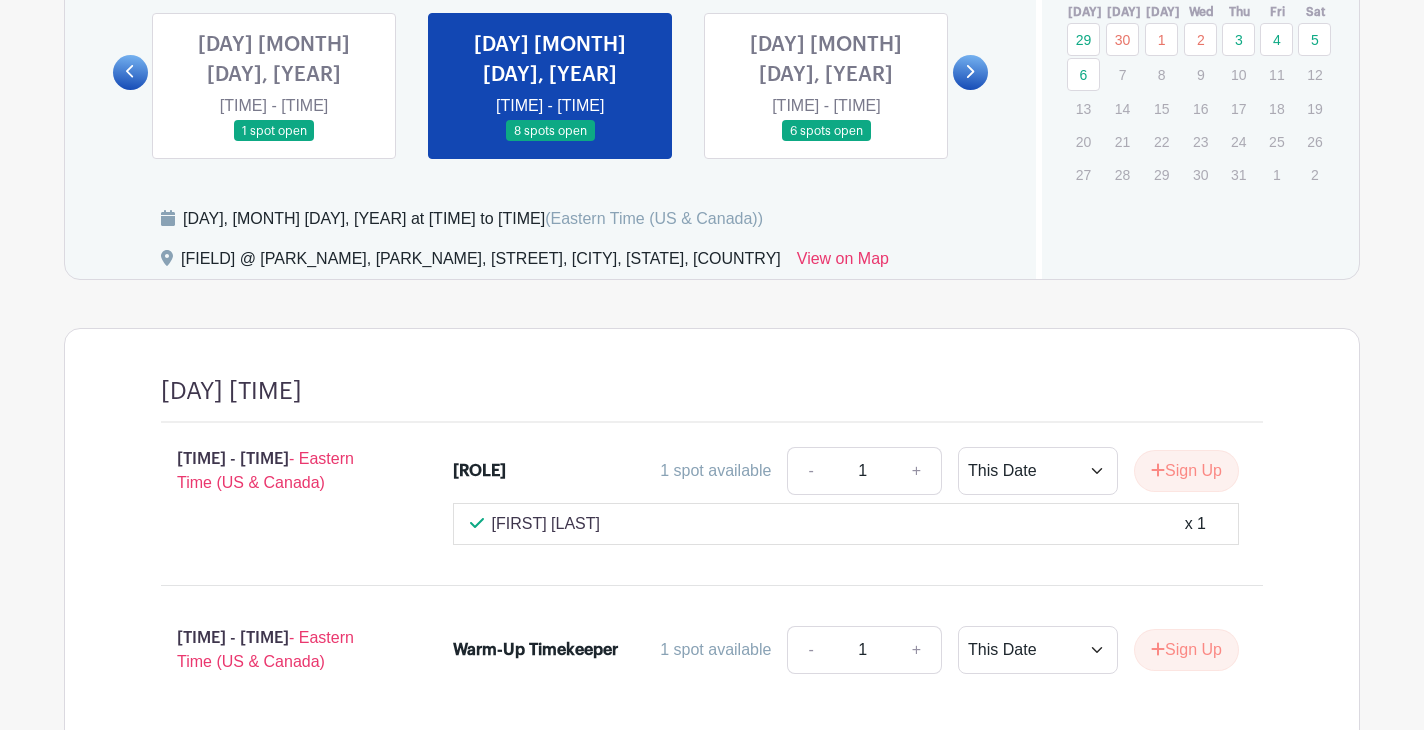 click at bounding box center (274, 142) 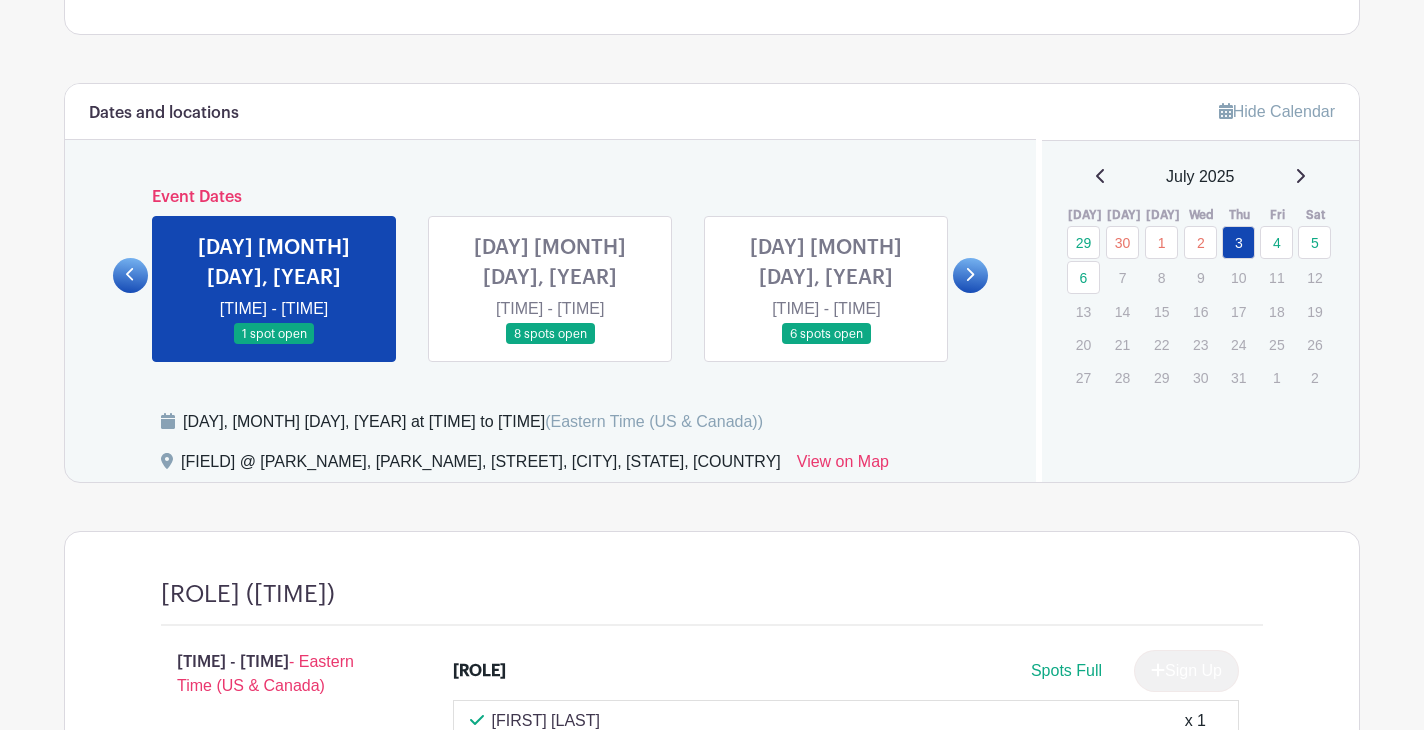 scroll, scrollTop: 2001, scrollLeft: 0, axis: vertical 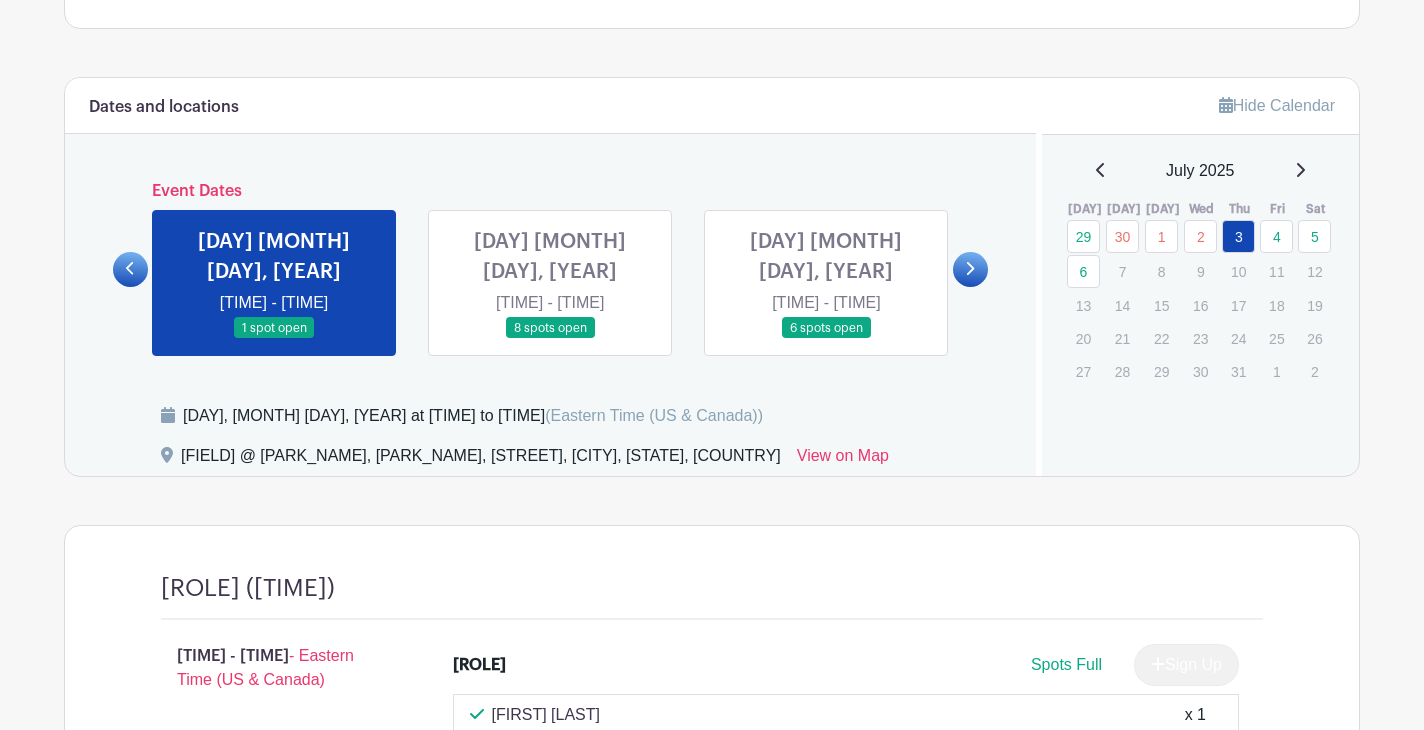 click at bounding box center [130, 269] 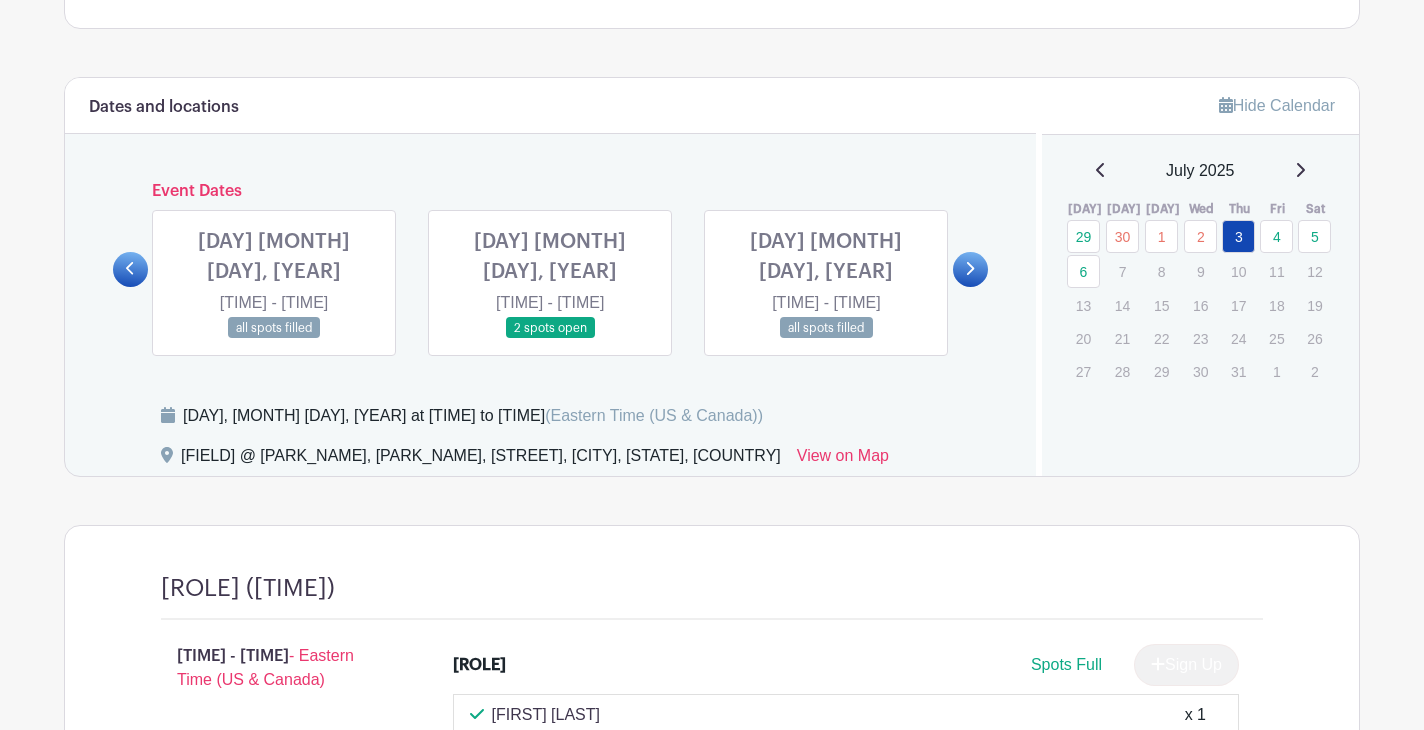 click at bounding box center [550, 339] 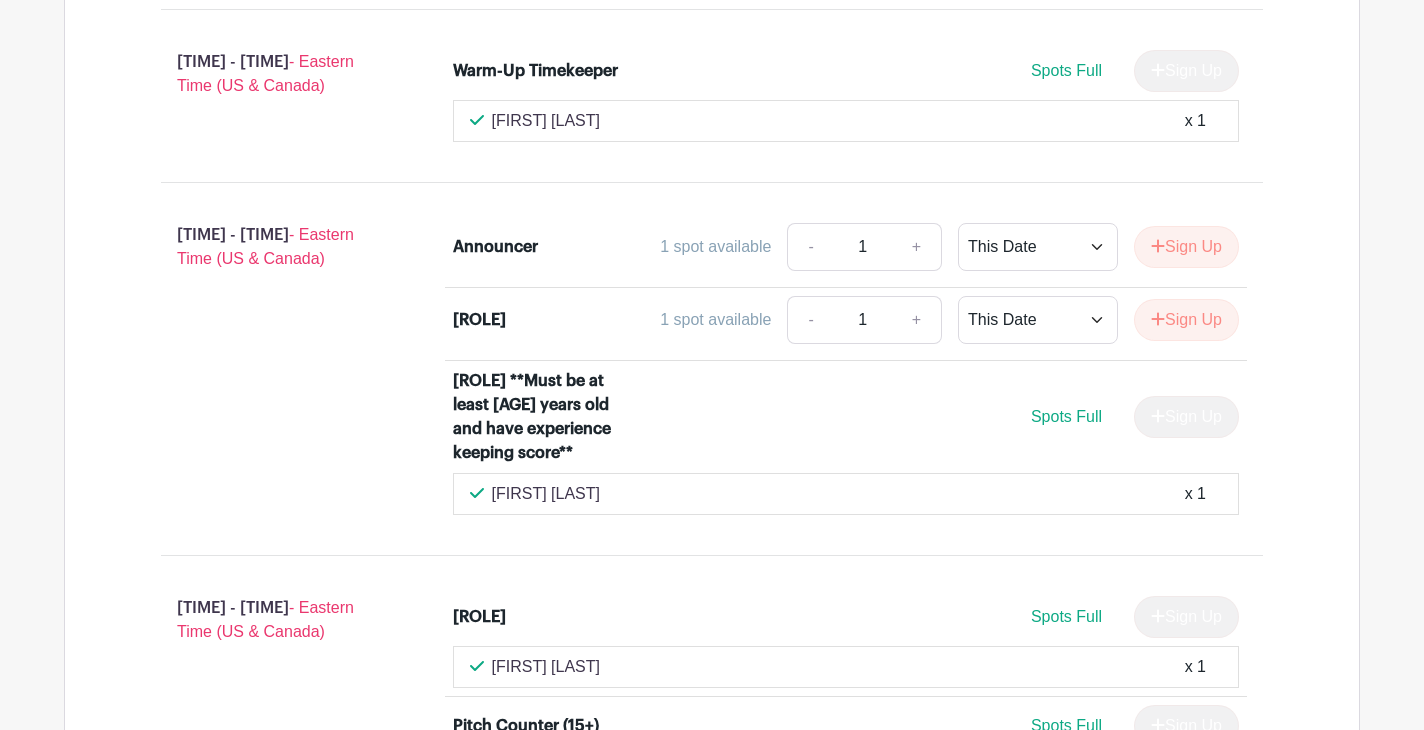 scroll, scrollTop: 2771, scrollLeft: 0, axis: vertical 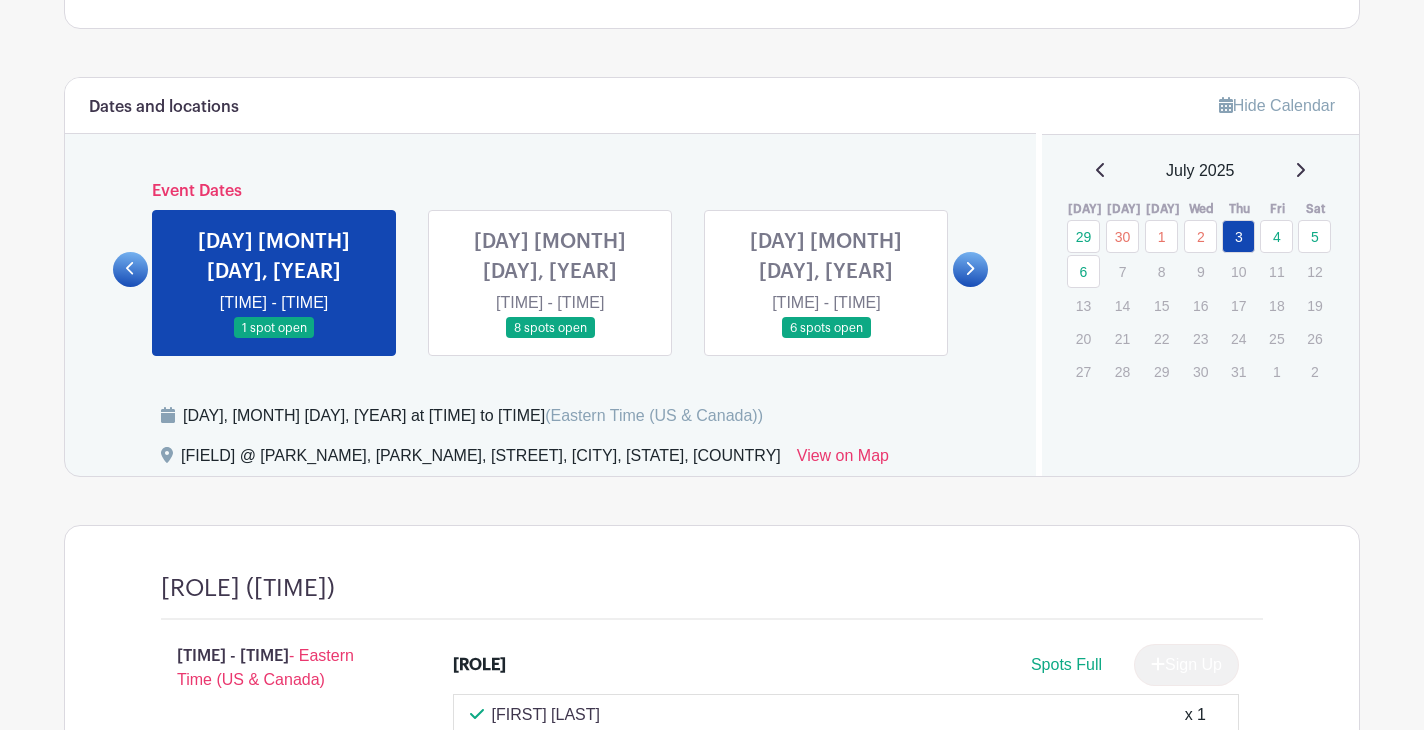 click at bounding box center [130, 269] 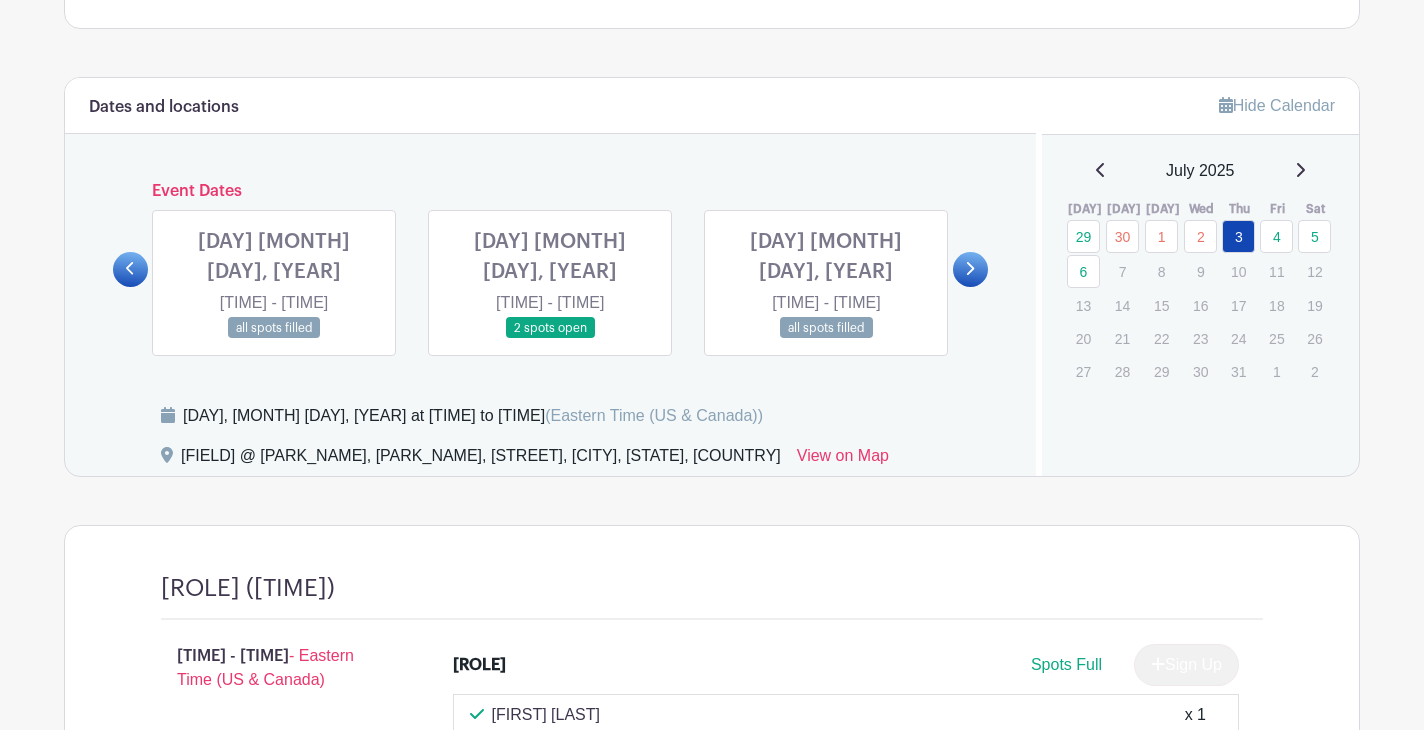 click at bounding box center [550, 339] 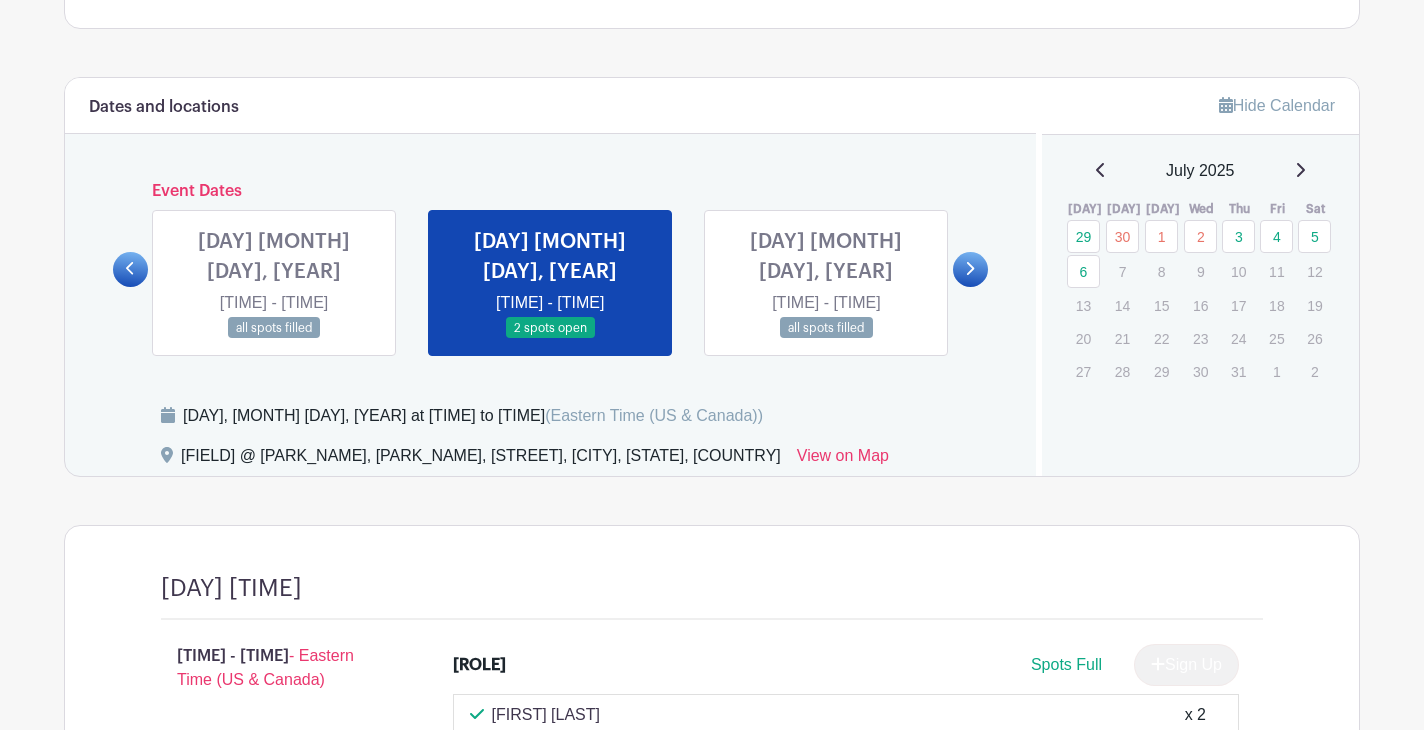 click at bounding box center [274, 339] 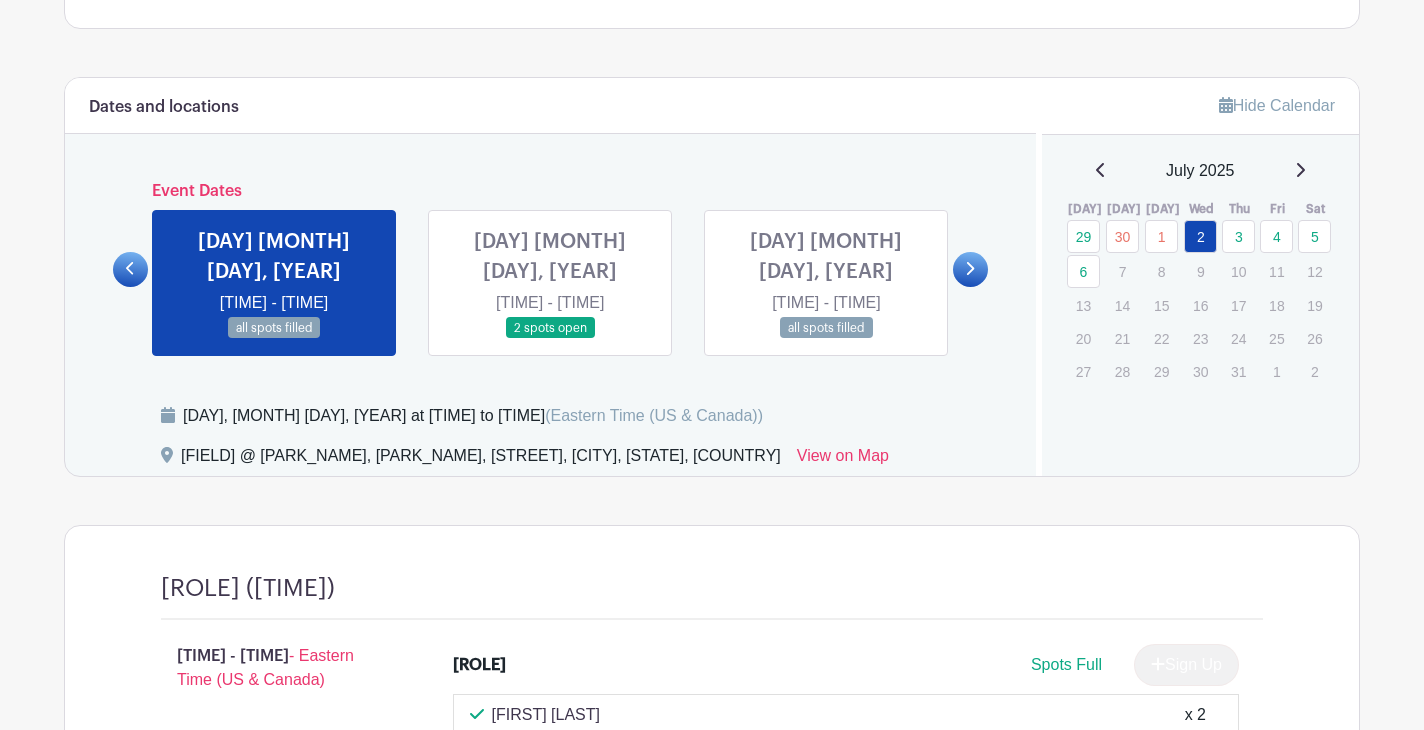 click at bounding box center [130, 269] 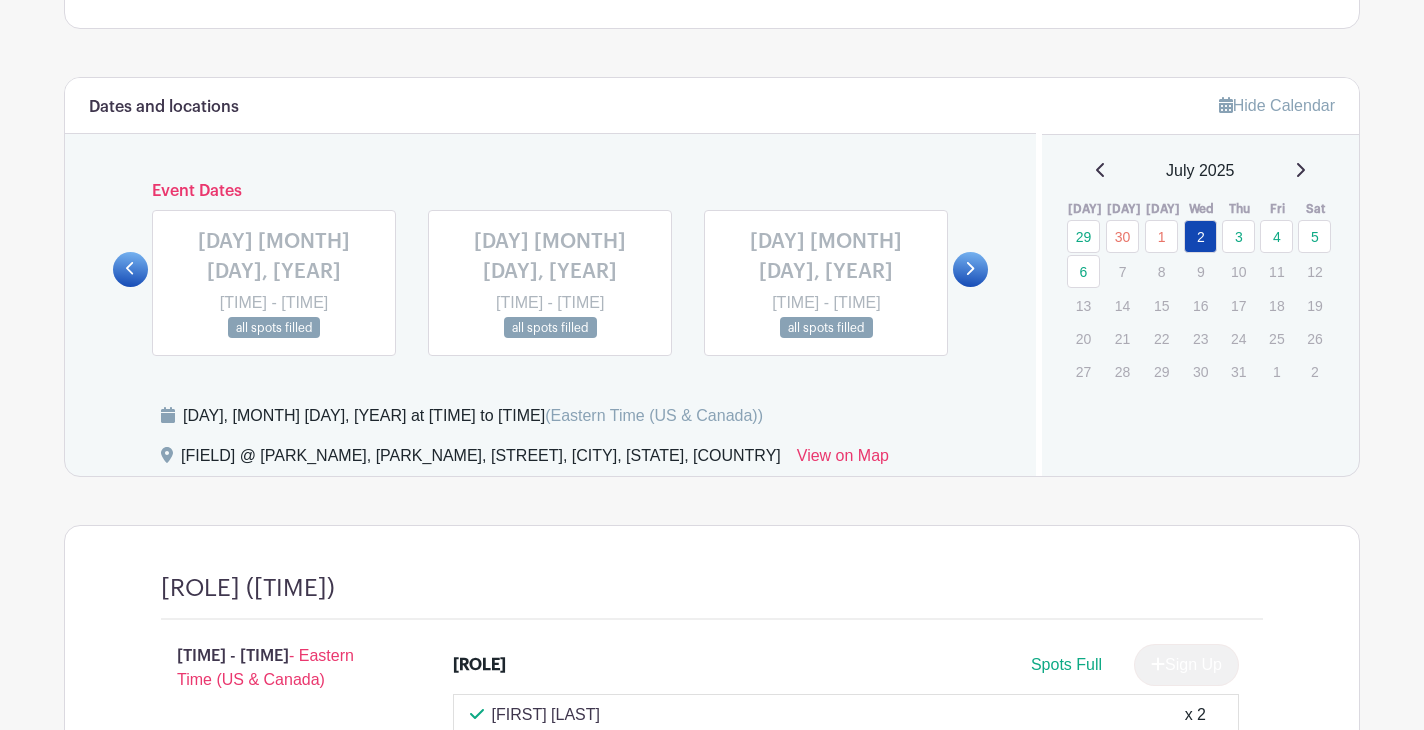 click at bounding box center (970, 269) 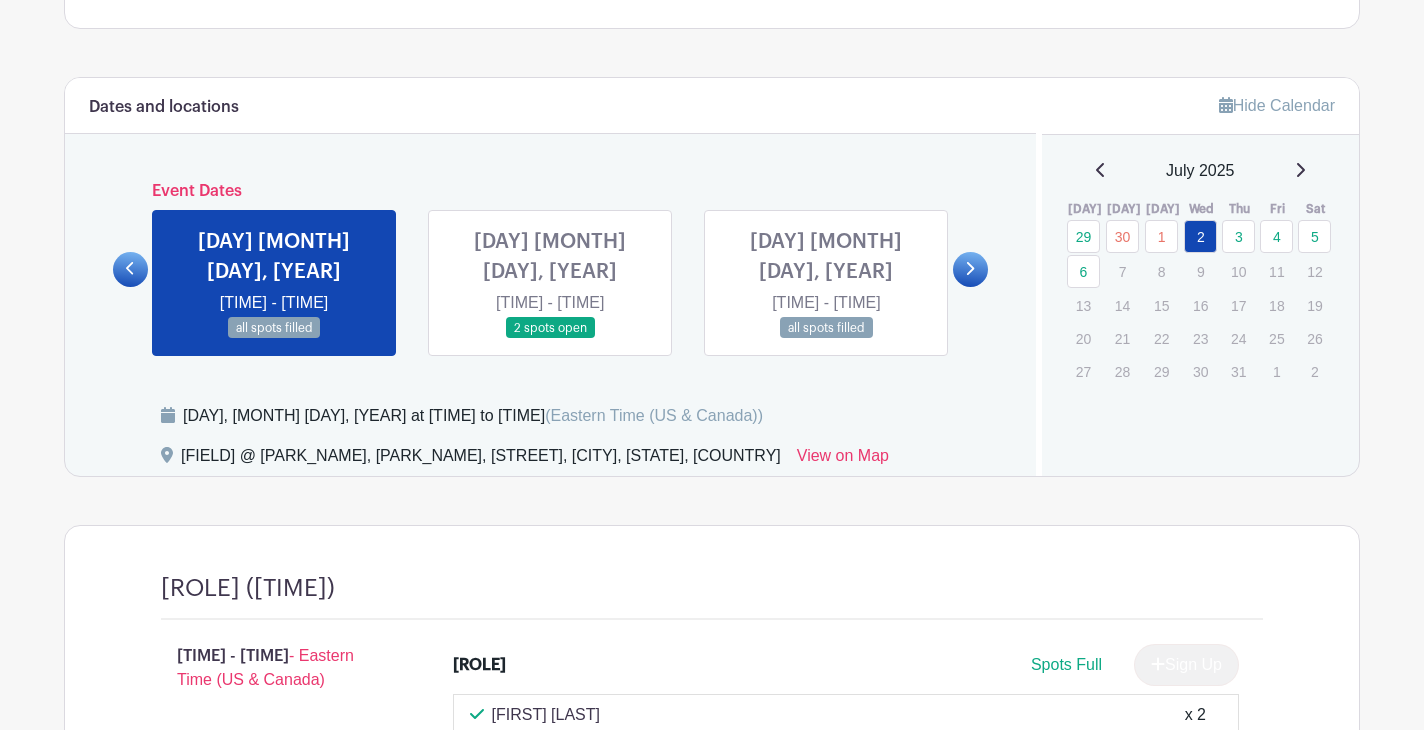 click at bounding box center [970, 269] 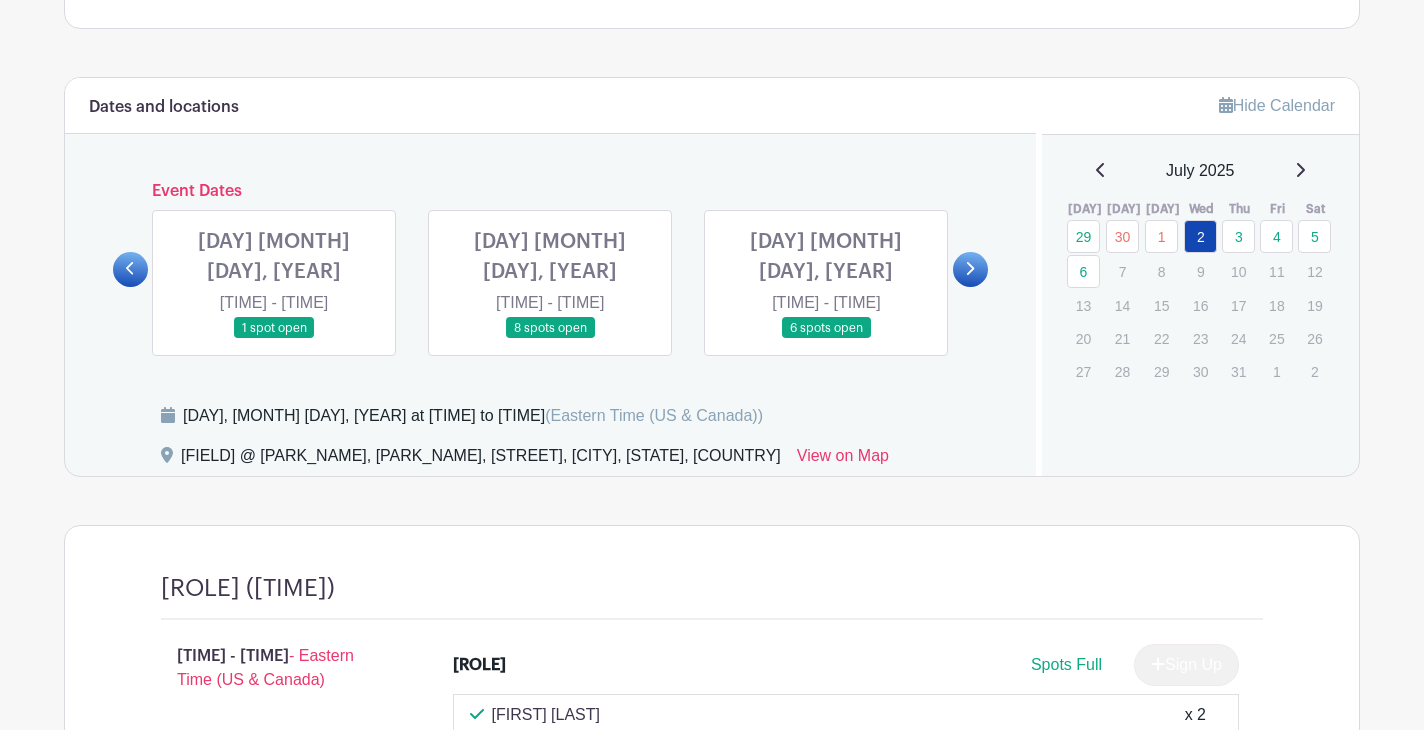 click at bounding box center [826, 339] 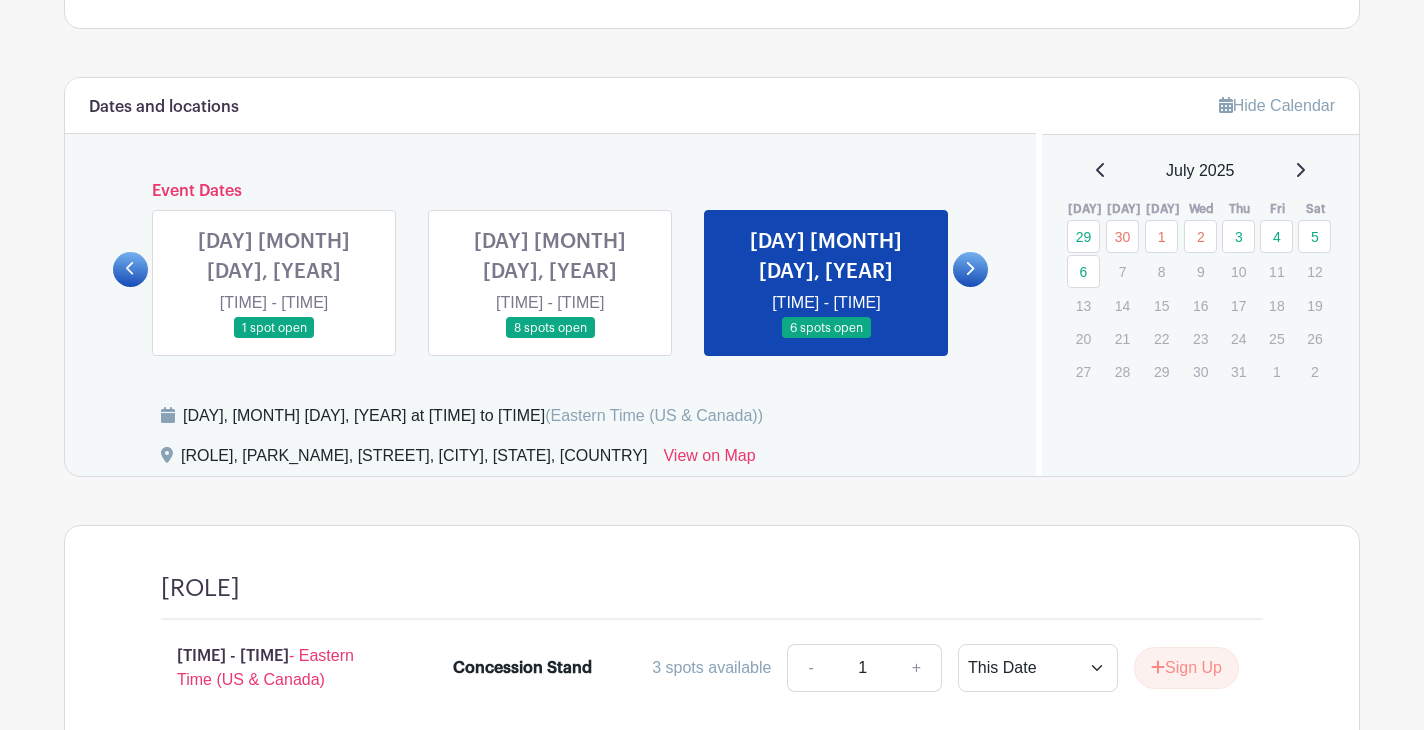 click at bounding box center [969, 268] 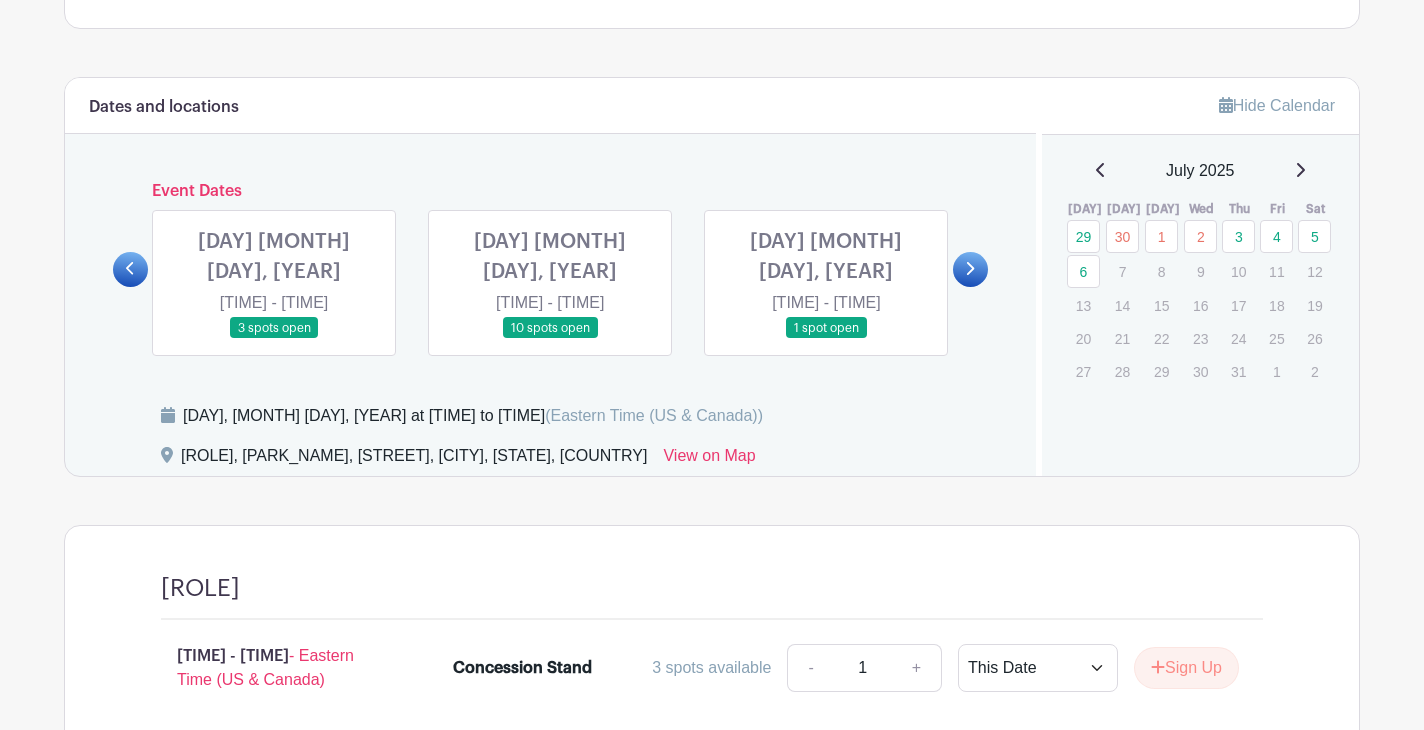 click at bounding box center [130, 268] 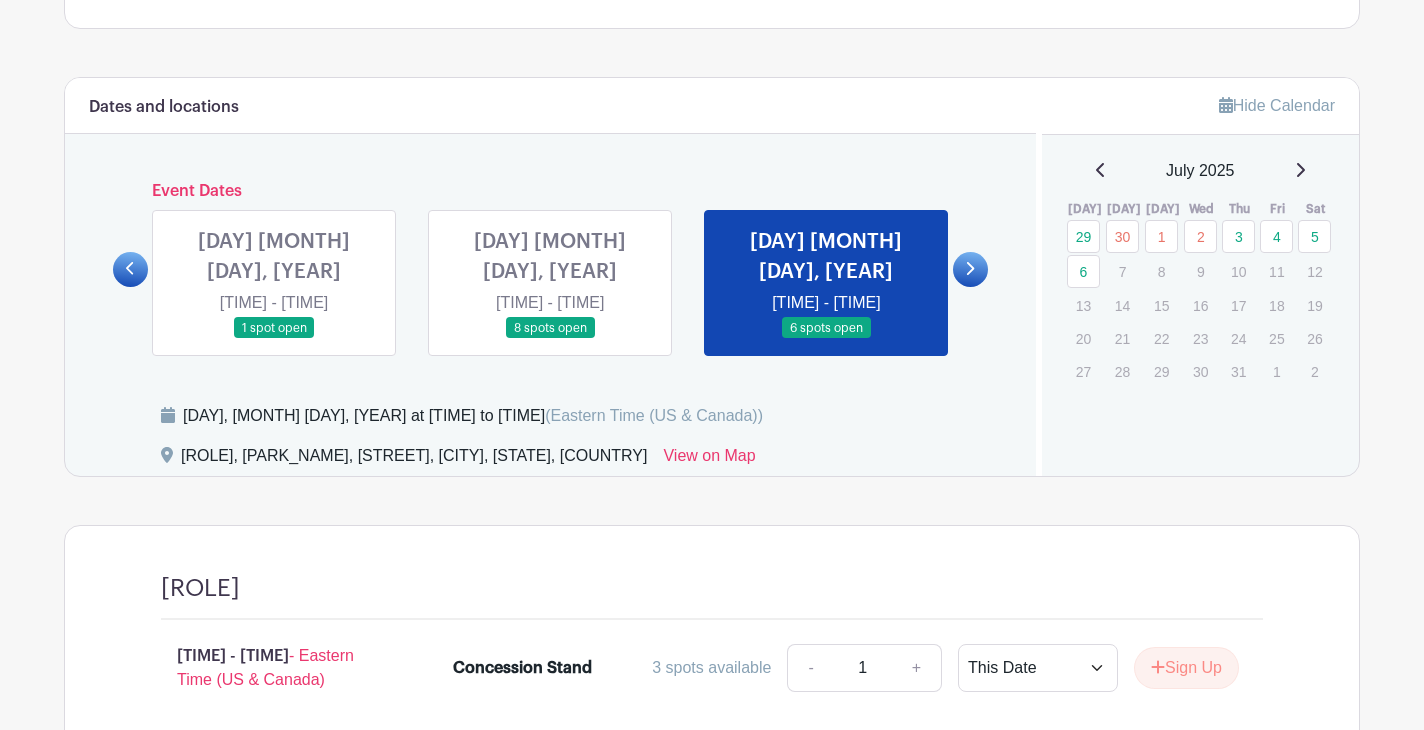 click at bounding box center (550, 339) 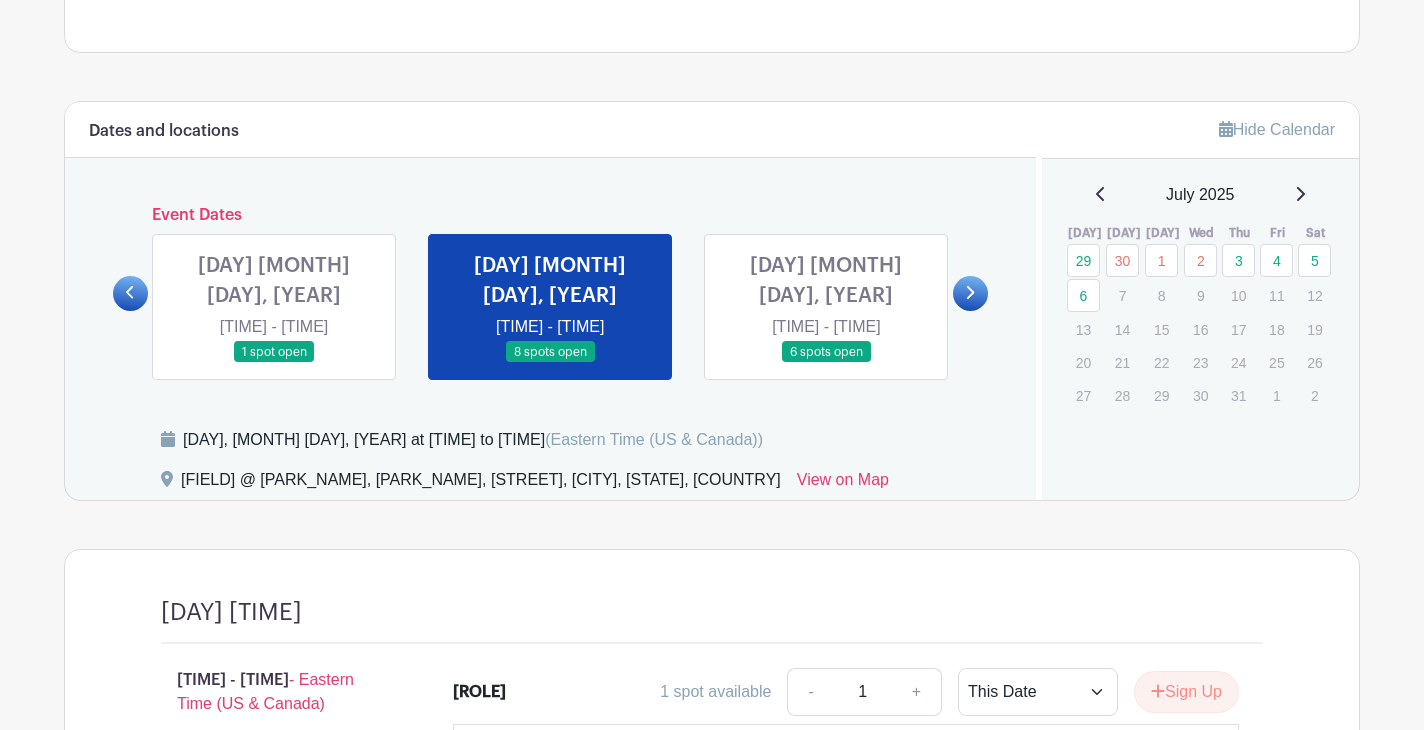 scroll, scrollTop: 1981, scrollLeft: 0, axis: vertical 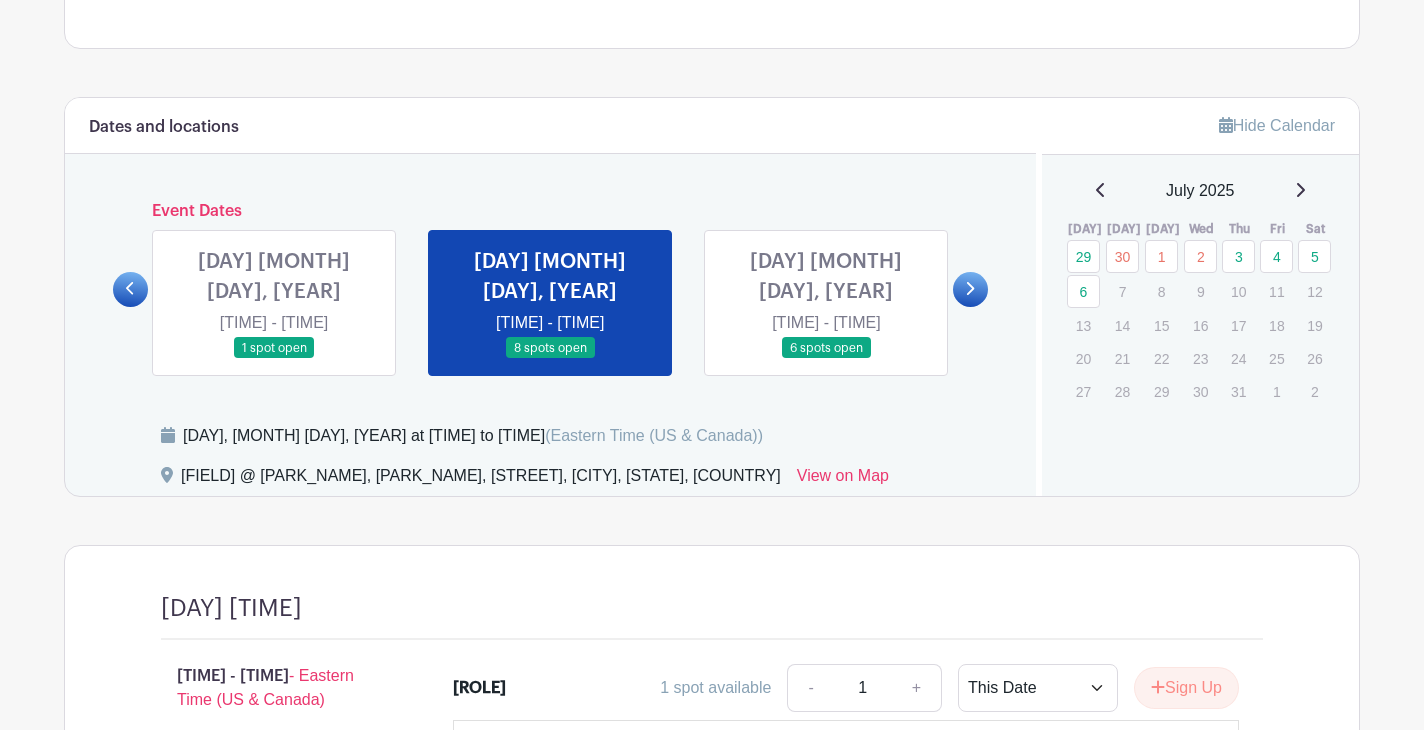 click at bounding box center (130, 289) 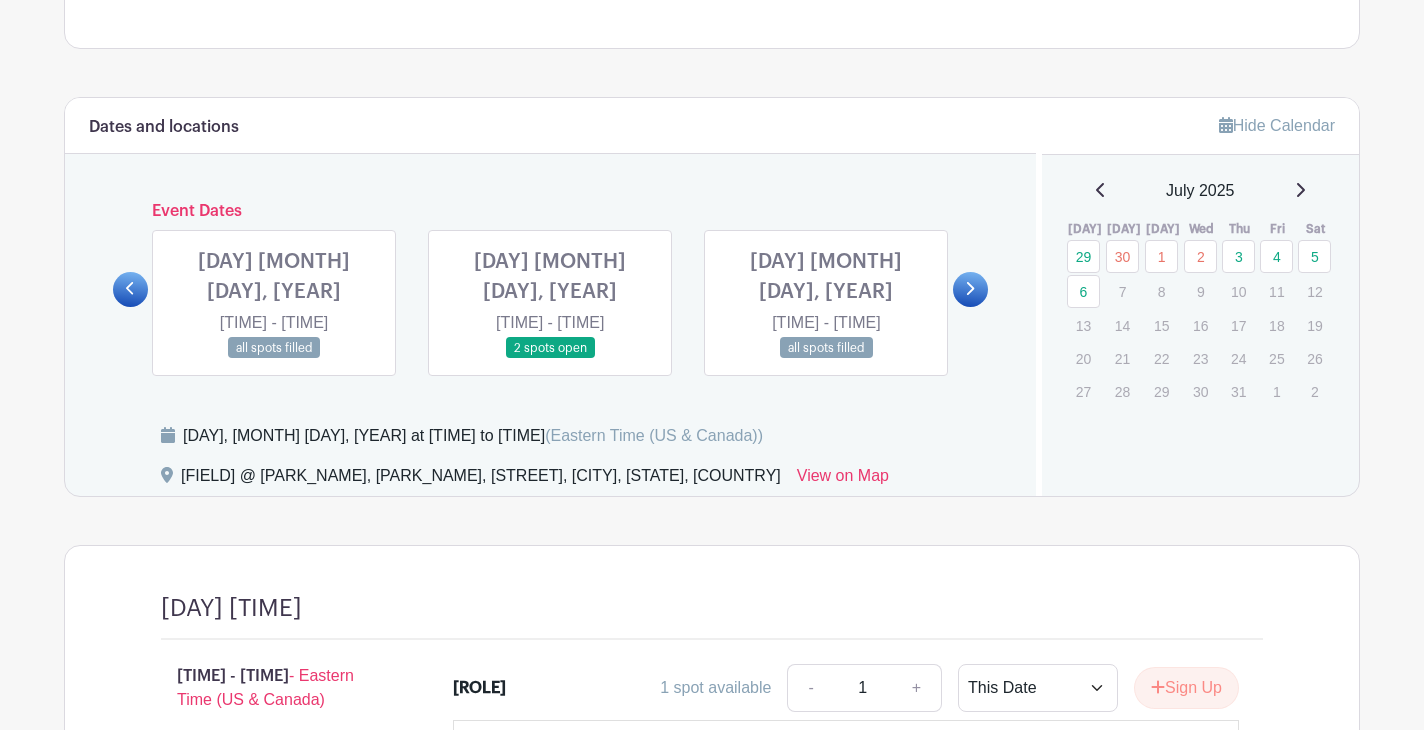 click at bounding box center [550, 359] 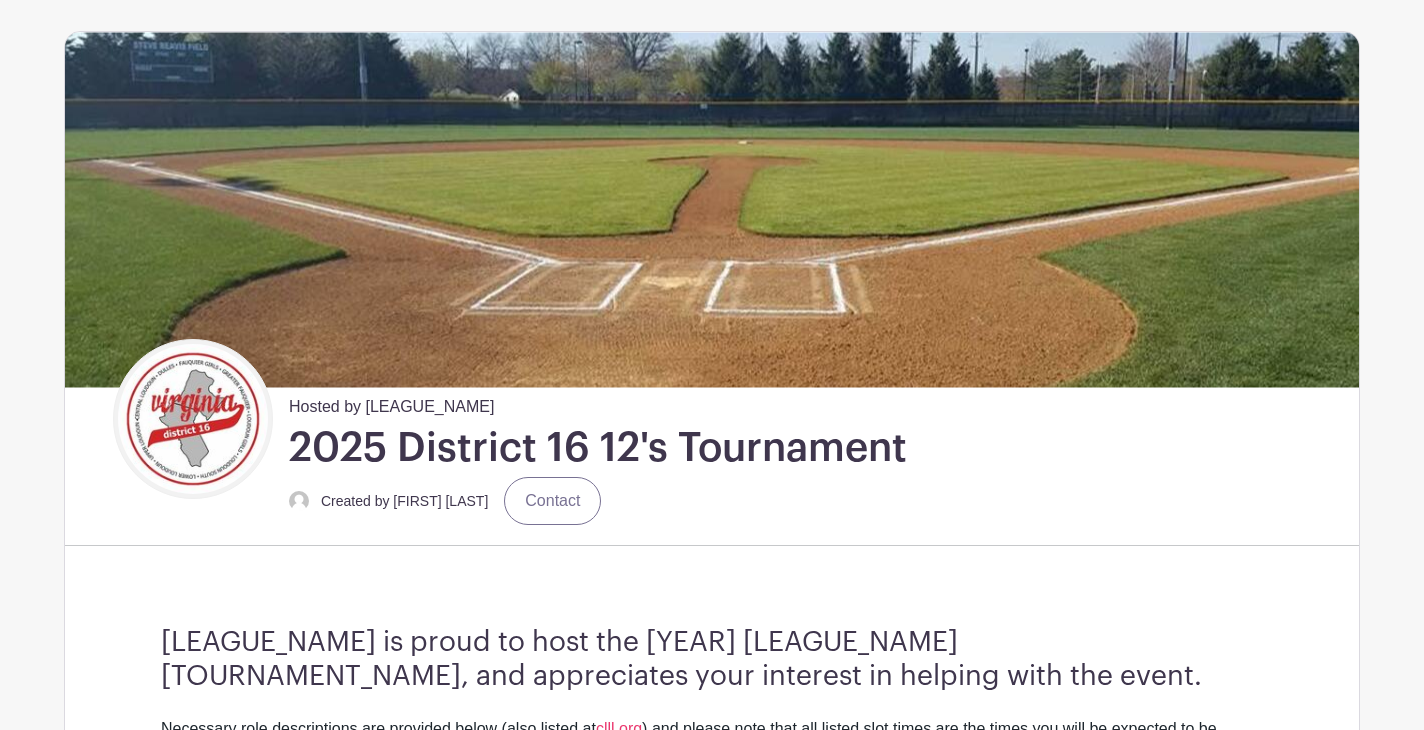 scroll, scrollTop: 0, scrollLeft: 0, axis: both 